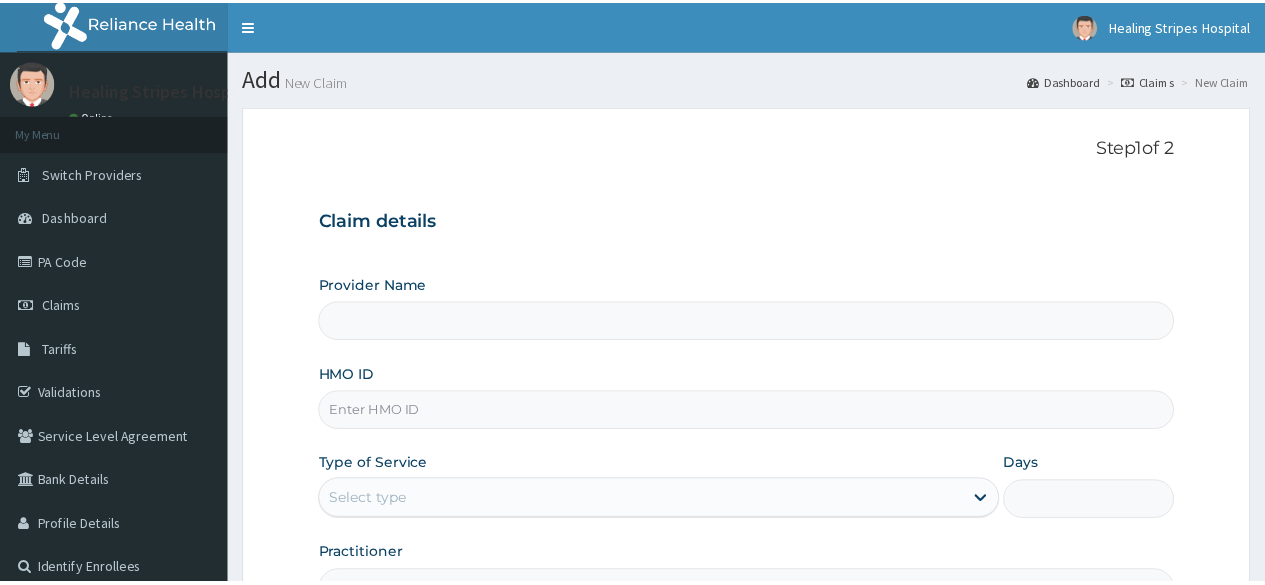 scroll, scrollTop: 0, scrollLeft: 0, axis: both 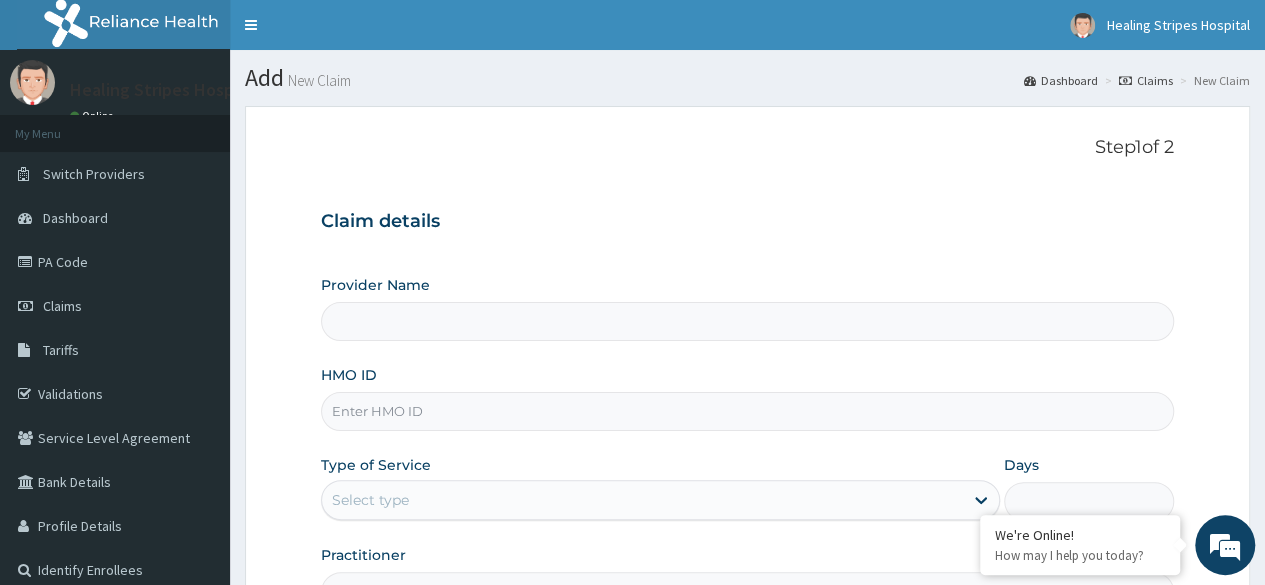 type on "Healing Stripes Hospital" 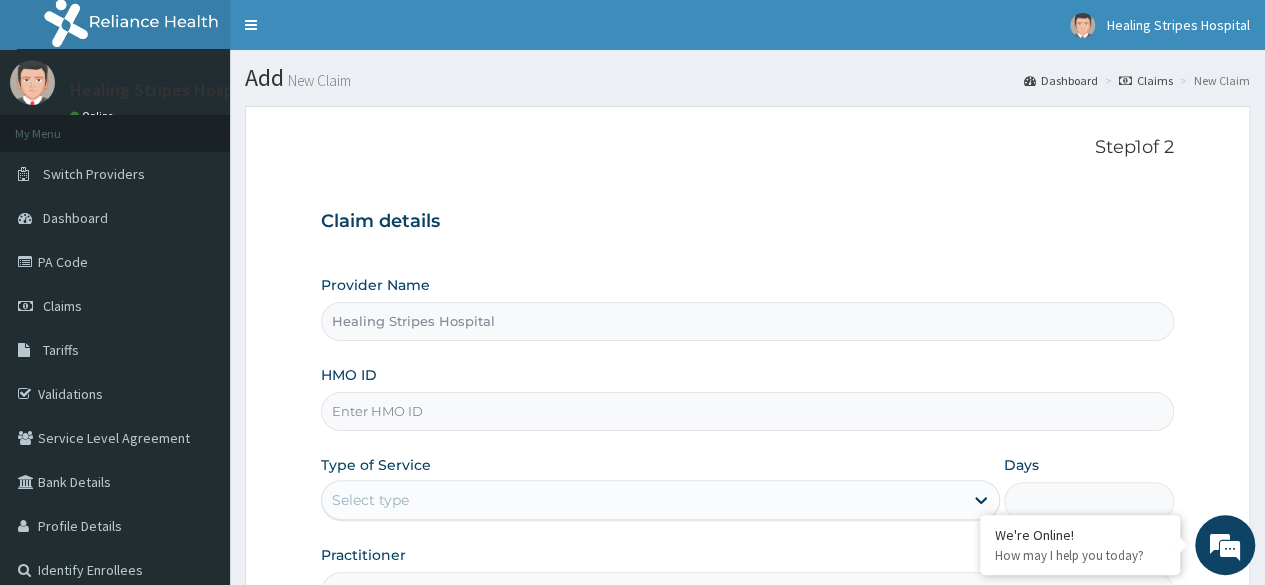 scroll, scrollTop: 0, scrollLeft: 0, axis: both 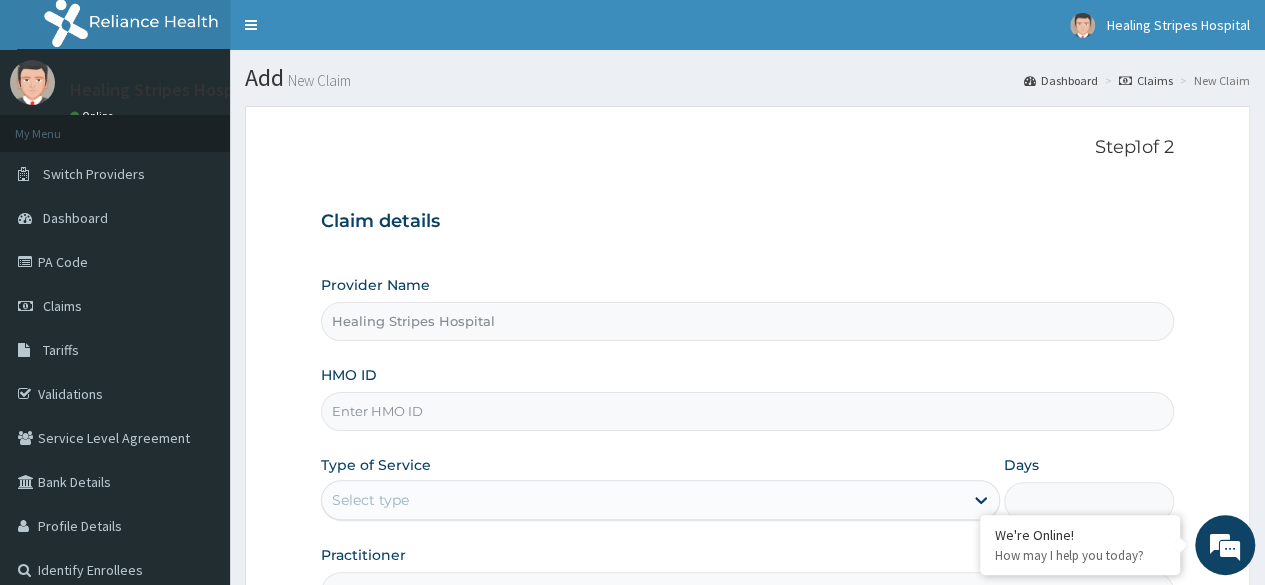 click on "HMO ID" at bounding box center (747, 411) 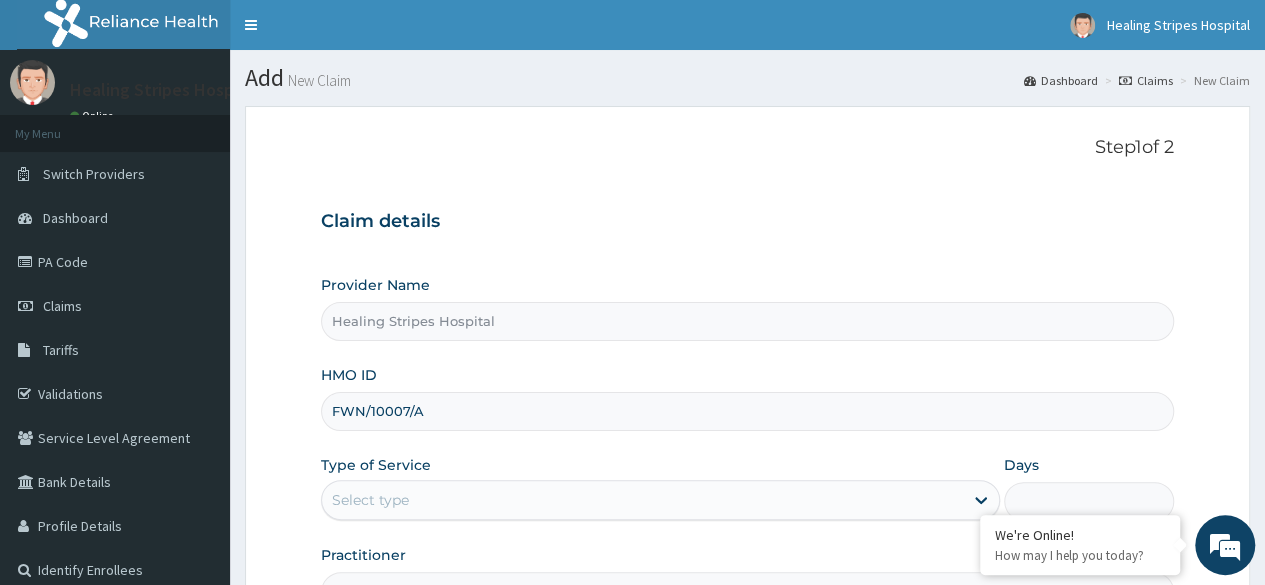 type on "FWN/10007/A" 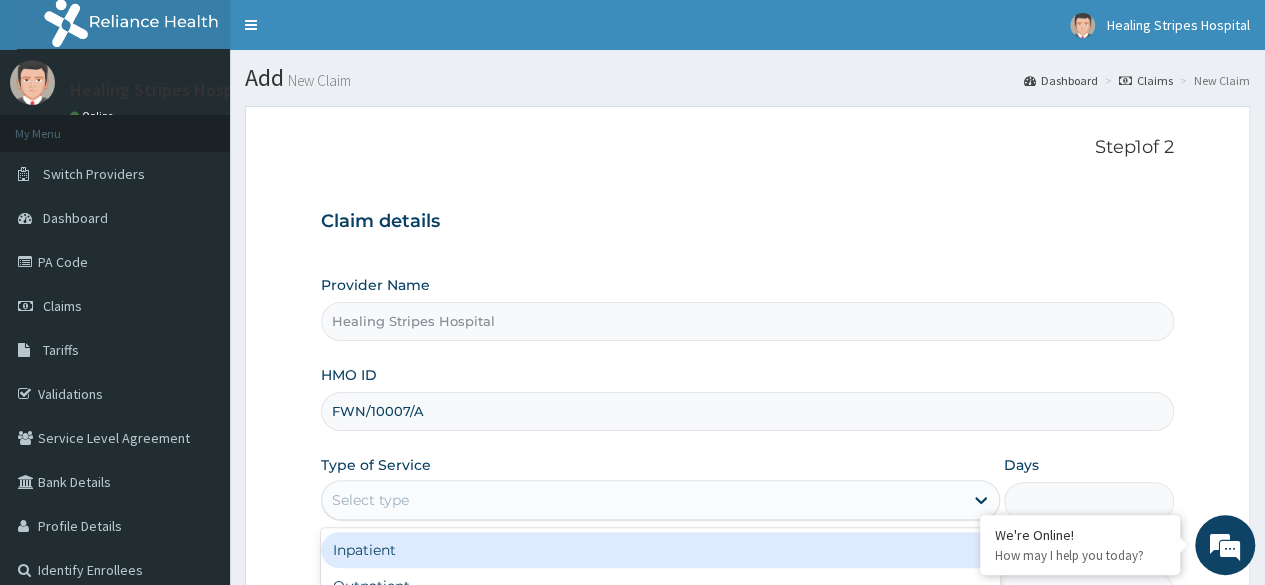 click on "Select type" at bounding box center (642, 500) 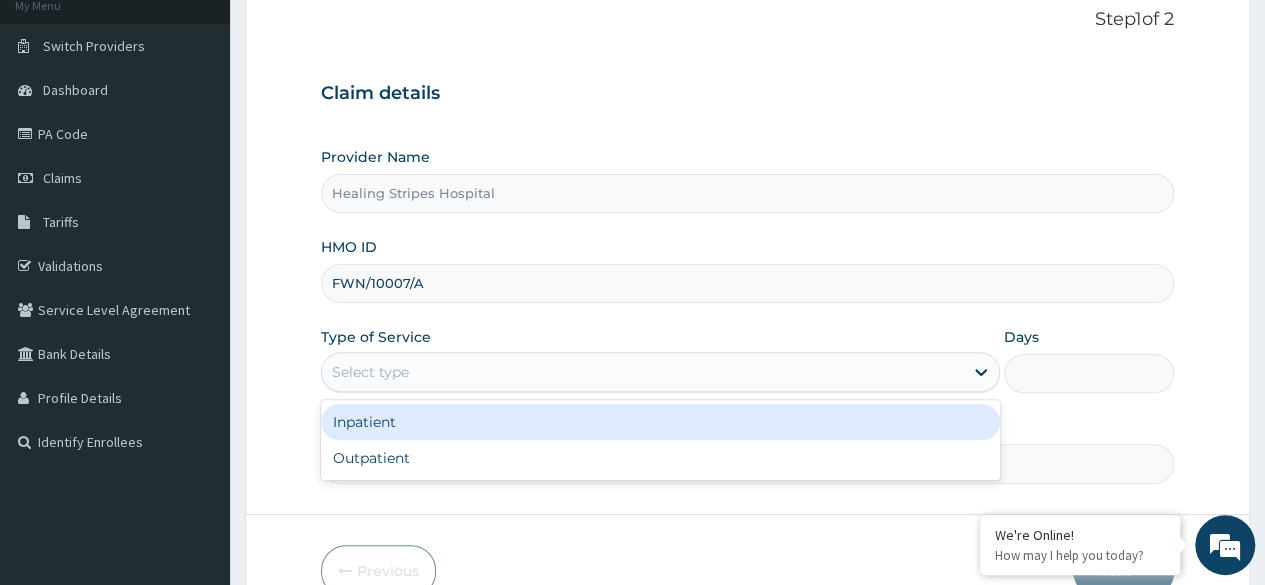 scroll, scrollTop: 130, scrollLeft: 0, axis: vertical 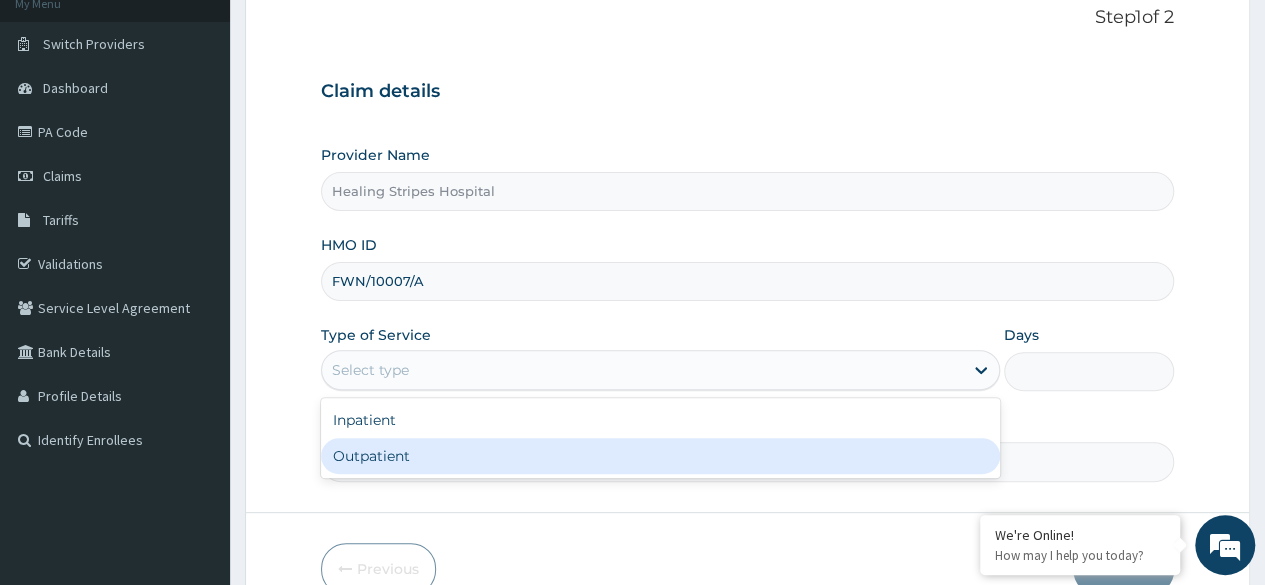 click on "Outpatient" at bounding box center [660, 456] 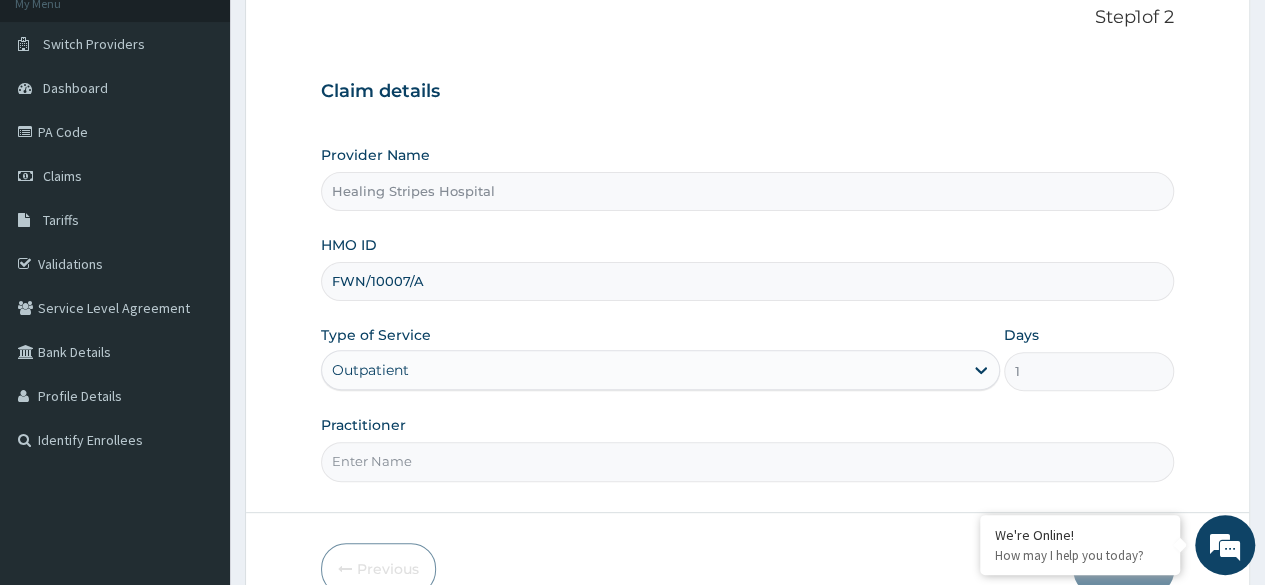 click on "Practitioner" at bounding box center [747, 461] 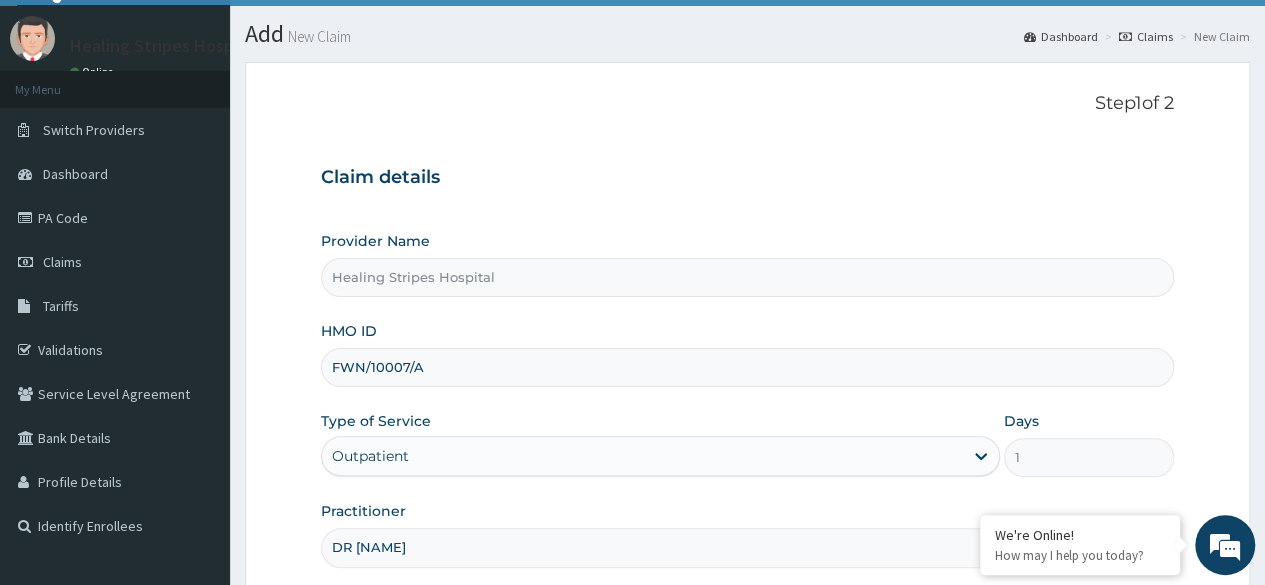 scroll, scrollTop: 0, scrollLeft: 0, axis: both 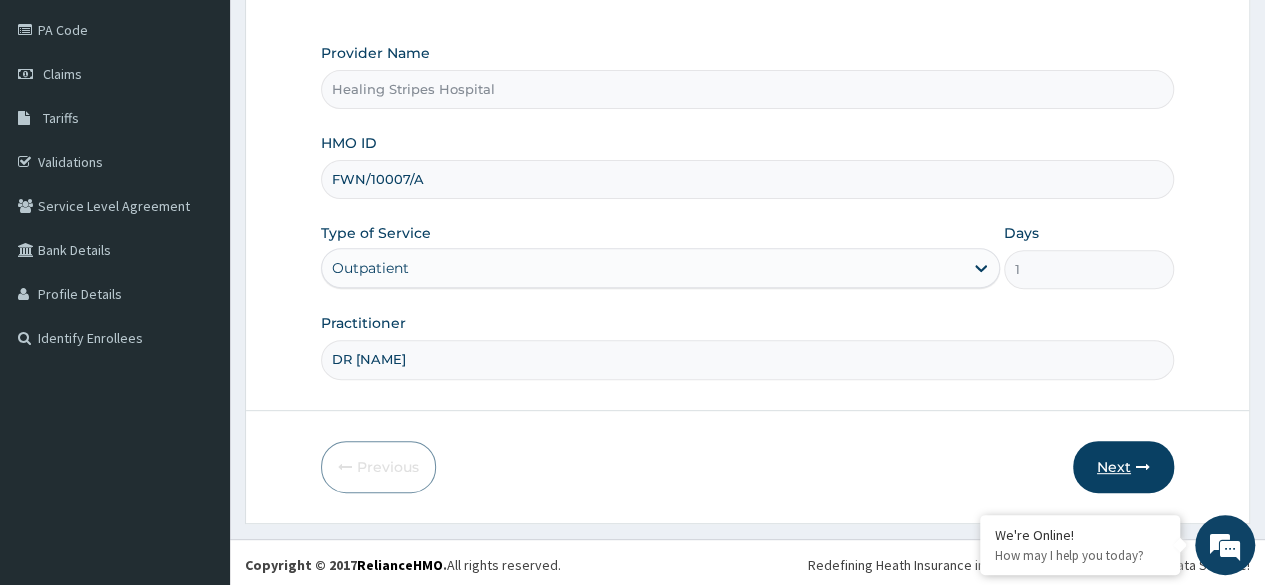 type on "DR [NAME]" 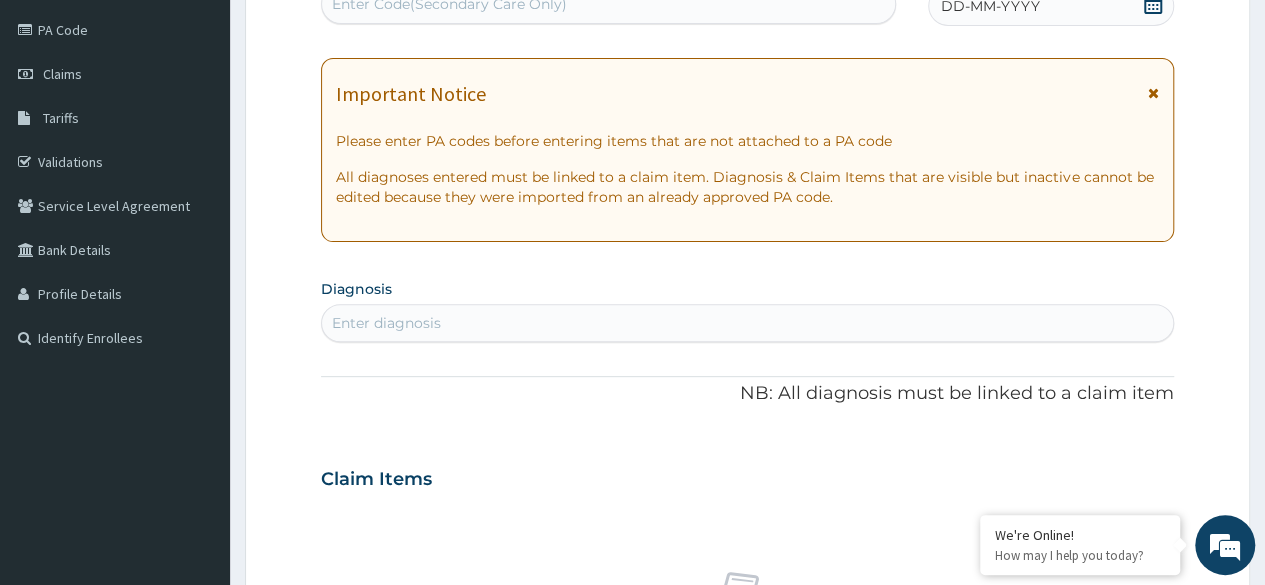 scroll, scrollTop: 0, scrollLeft: 0, axis: both 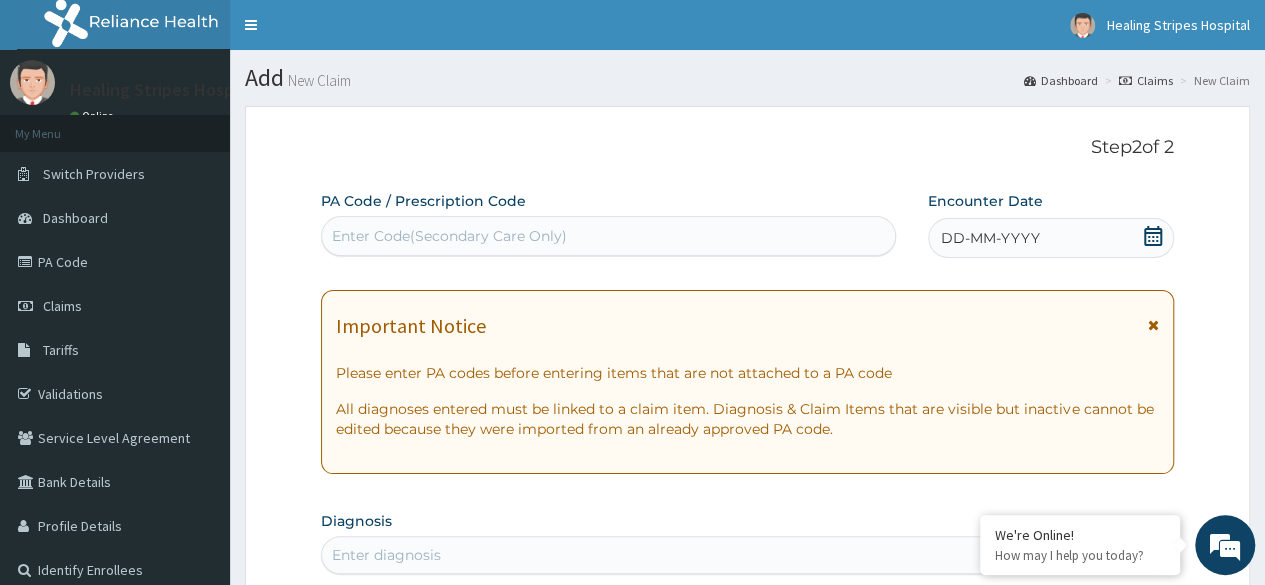click on "Enter Code(Secondary Care Only)" at bounding box center (608, 236) 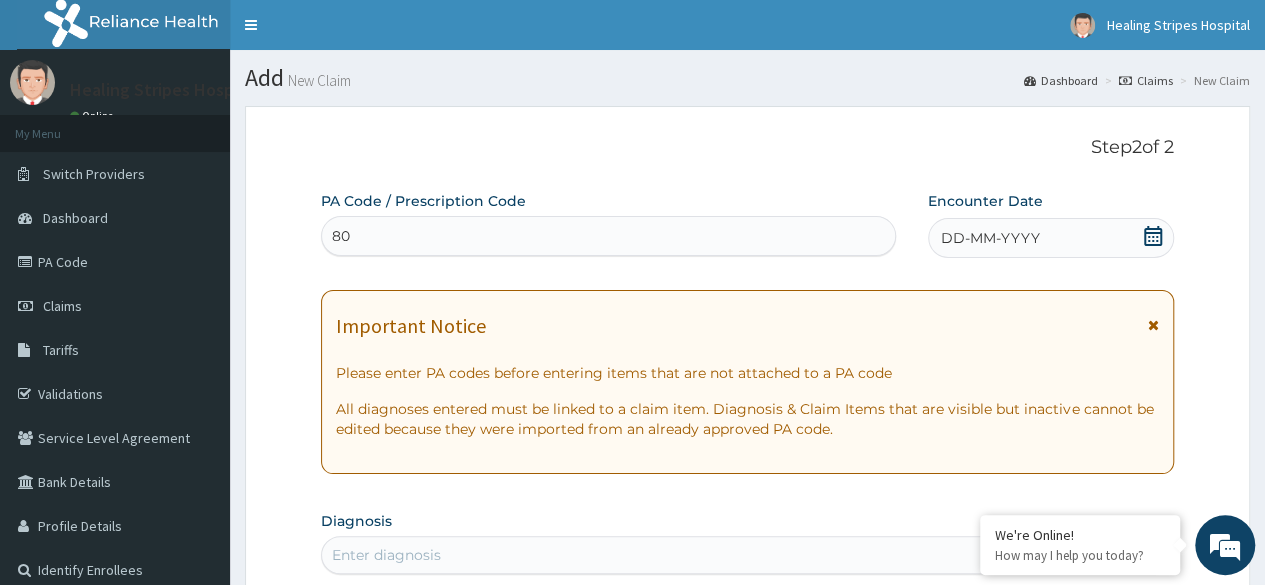 type on "8" 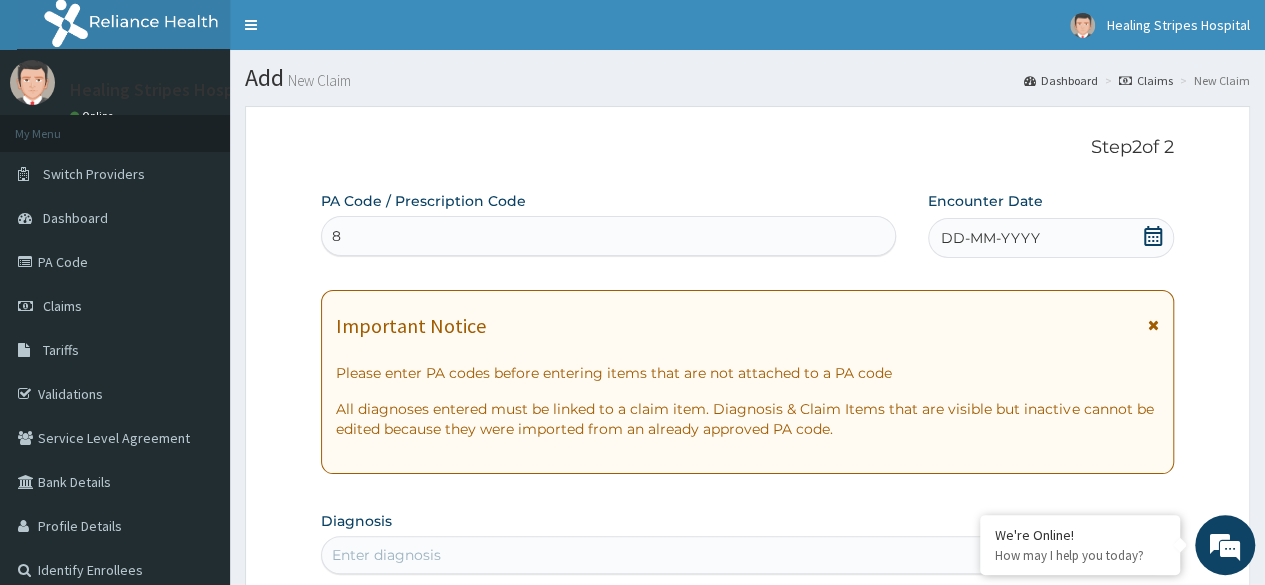 type 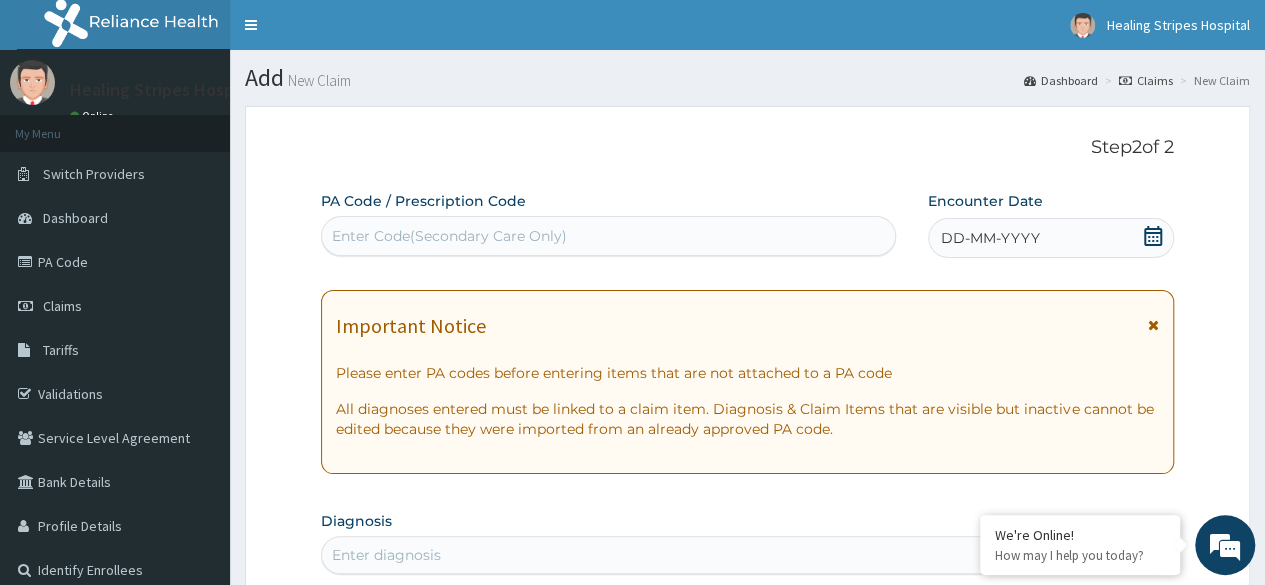 click on "Enter Code(Secondary Care Only)" at bounding box center (449, 236) 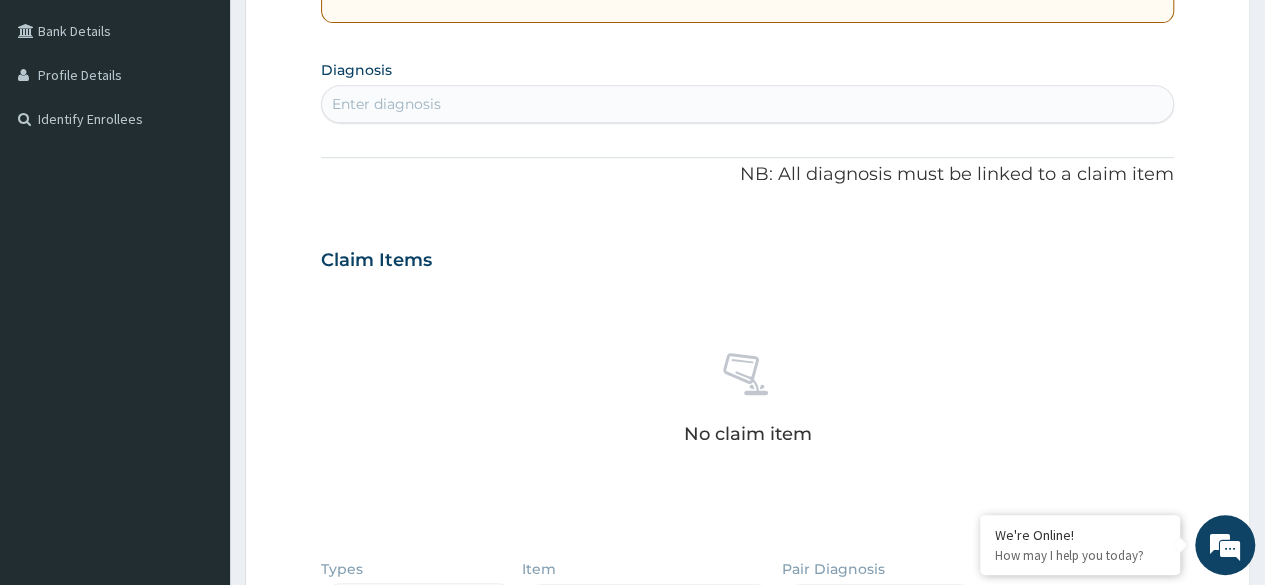 scroll, scrollTop: 0, scrollLeft: 0, axis: both 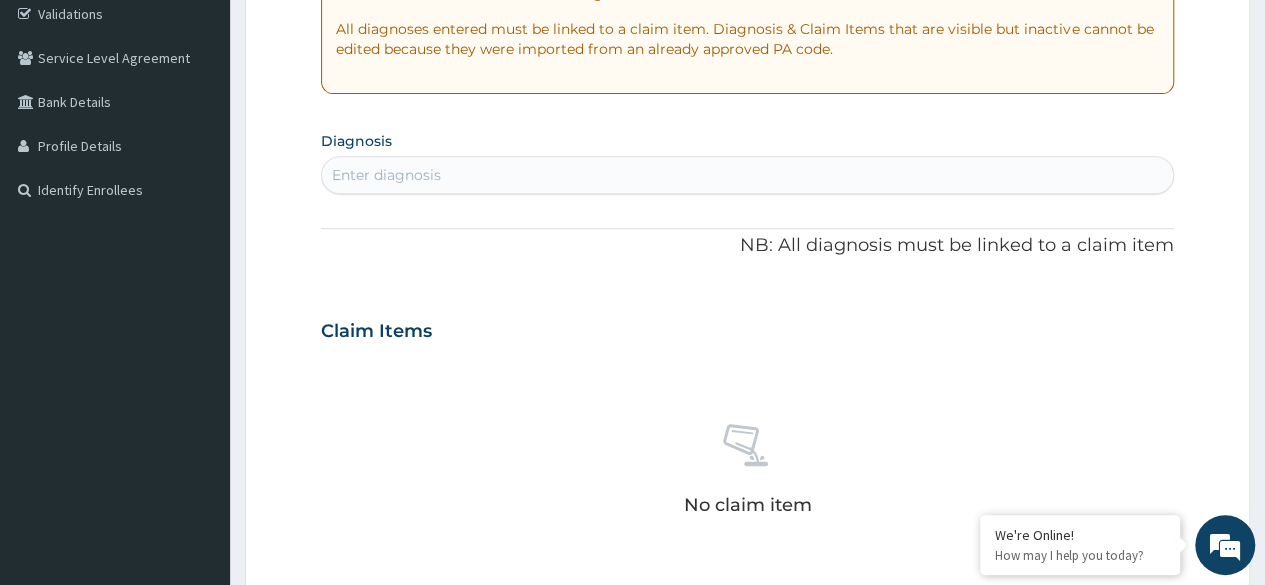 click on "Enter diagnosis" at bounding box center (747, 175) 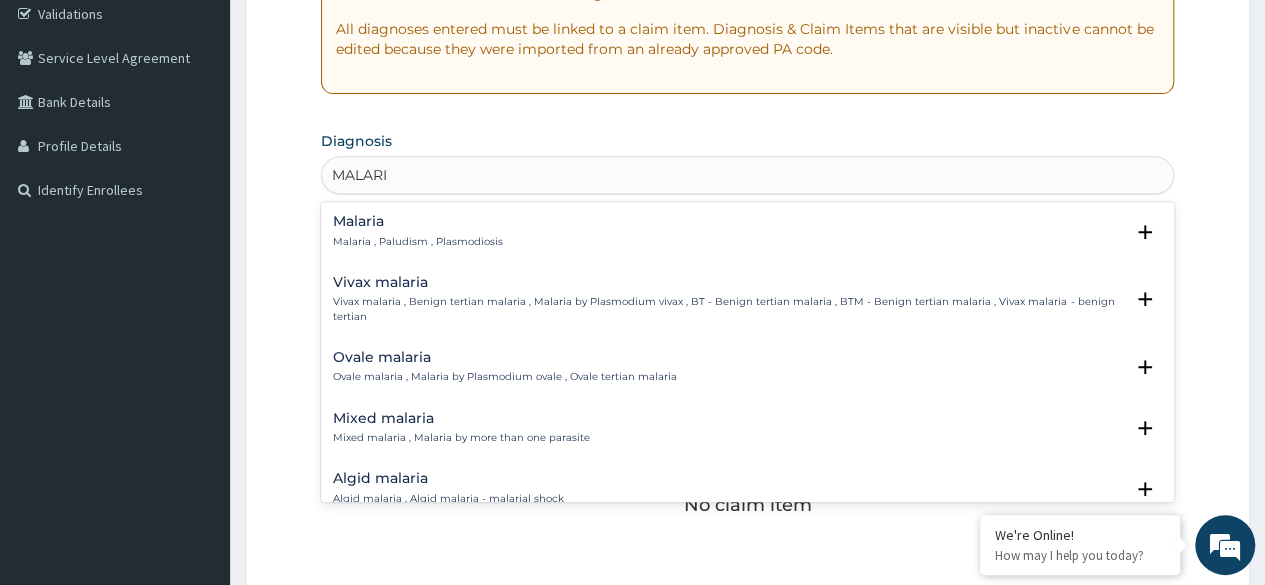 type on "MALARIA" 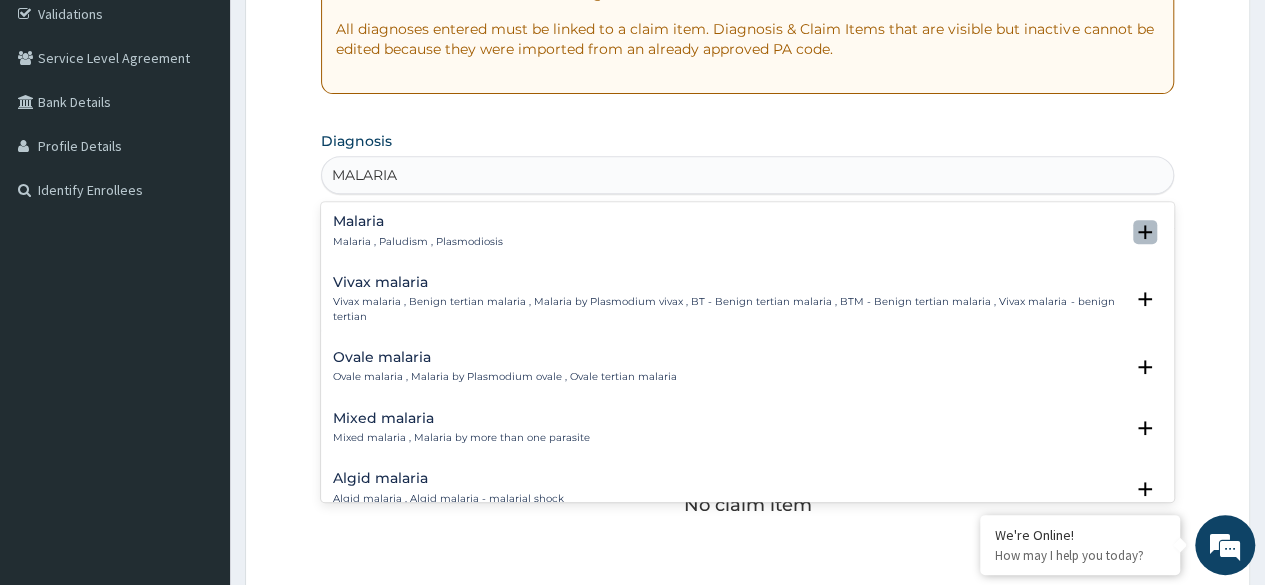 click 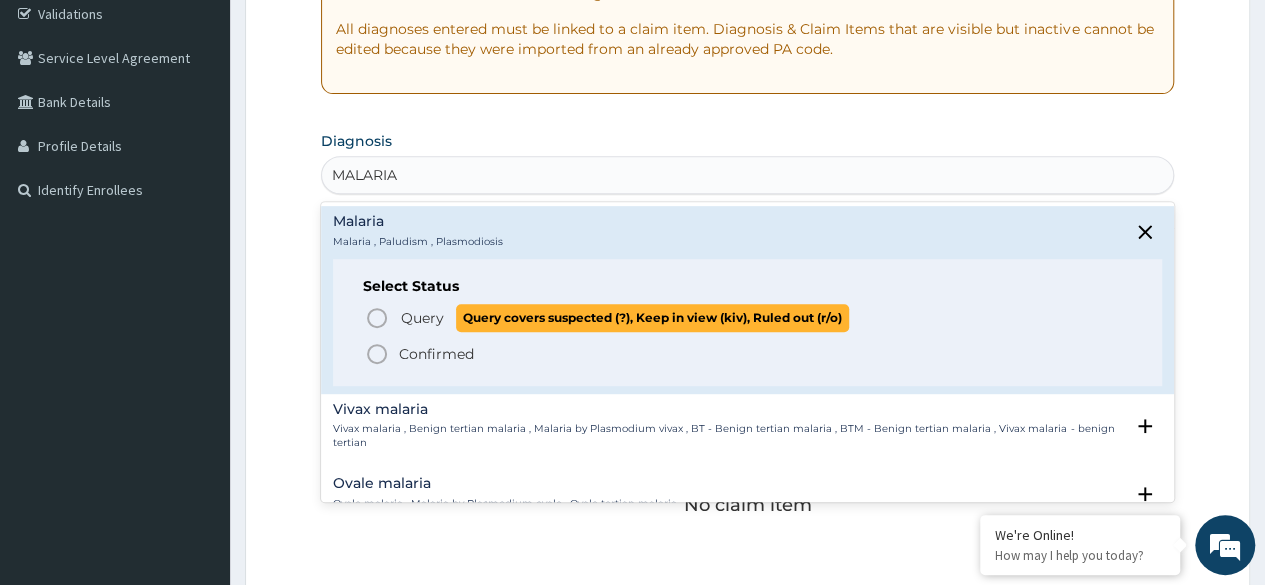 click on "Query" at bounding box center (422, 318) 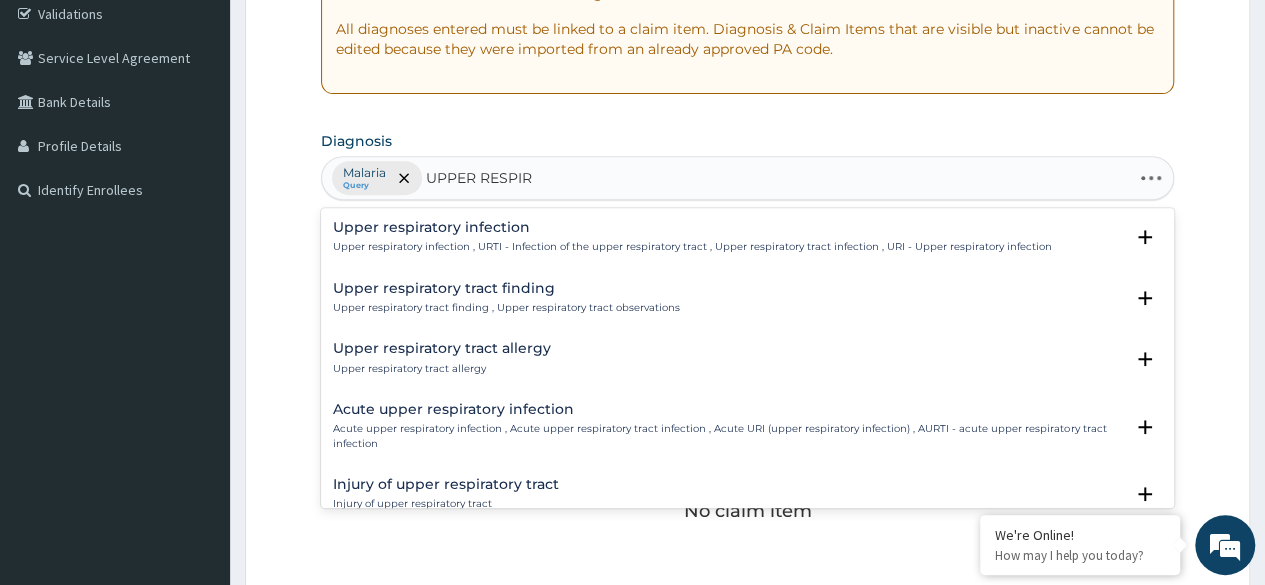 type on "UPPER RESPIRA" 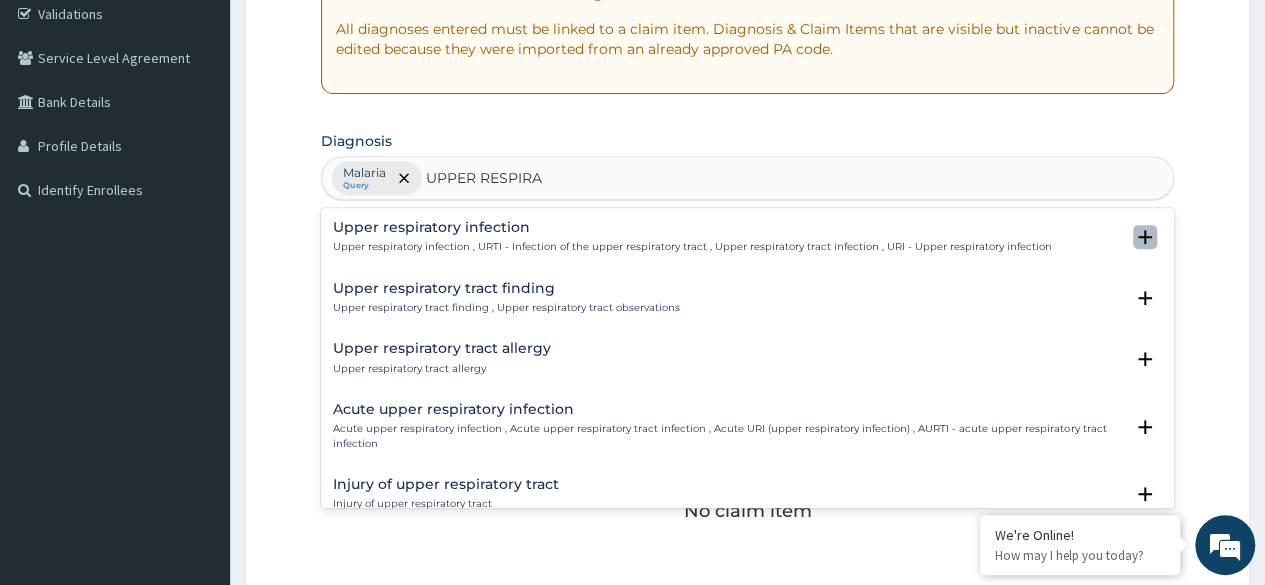 click 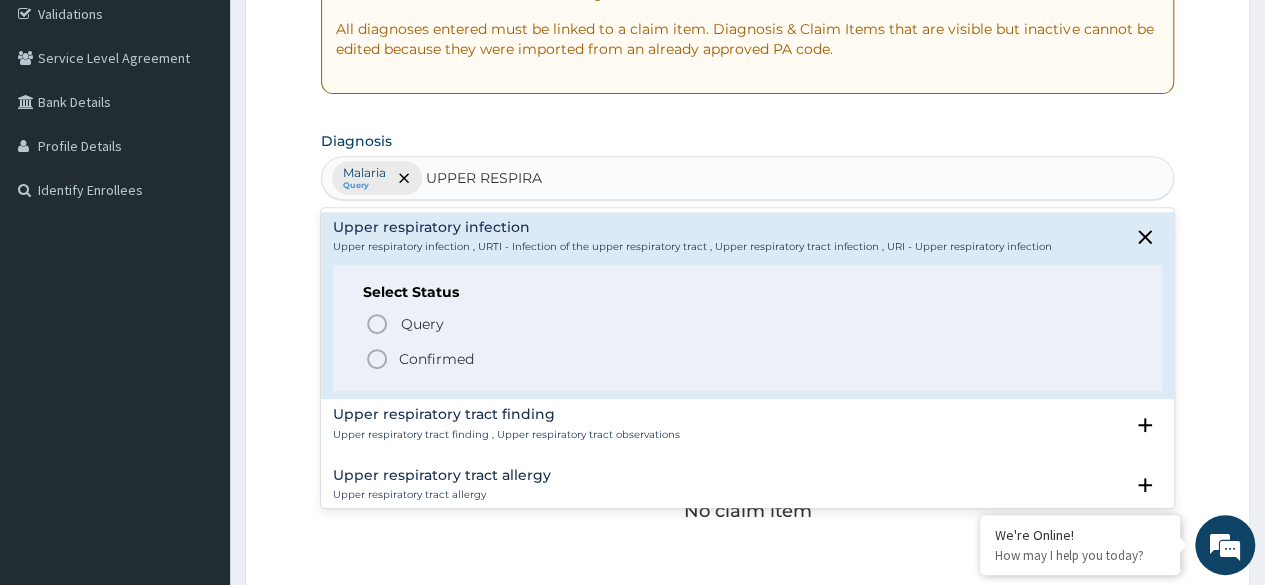 click 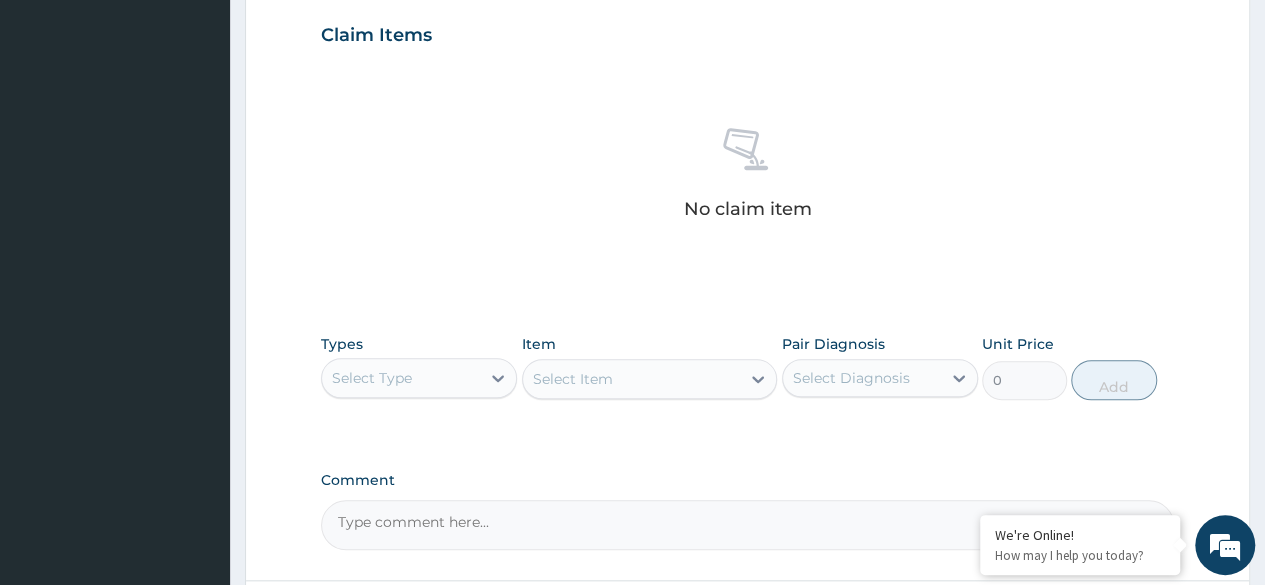 scroll, scrollTop: 853, scrollLeft: 0, axis: vertical 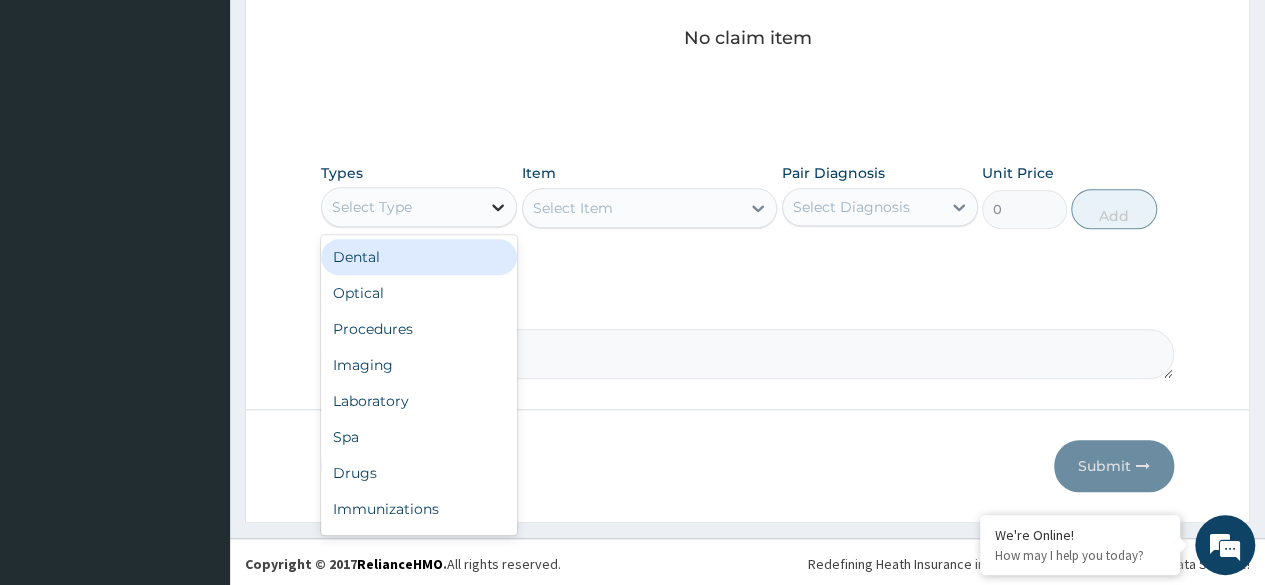click 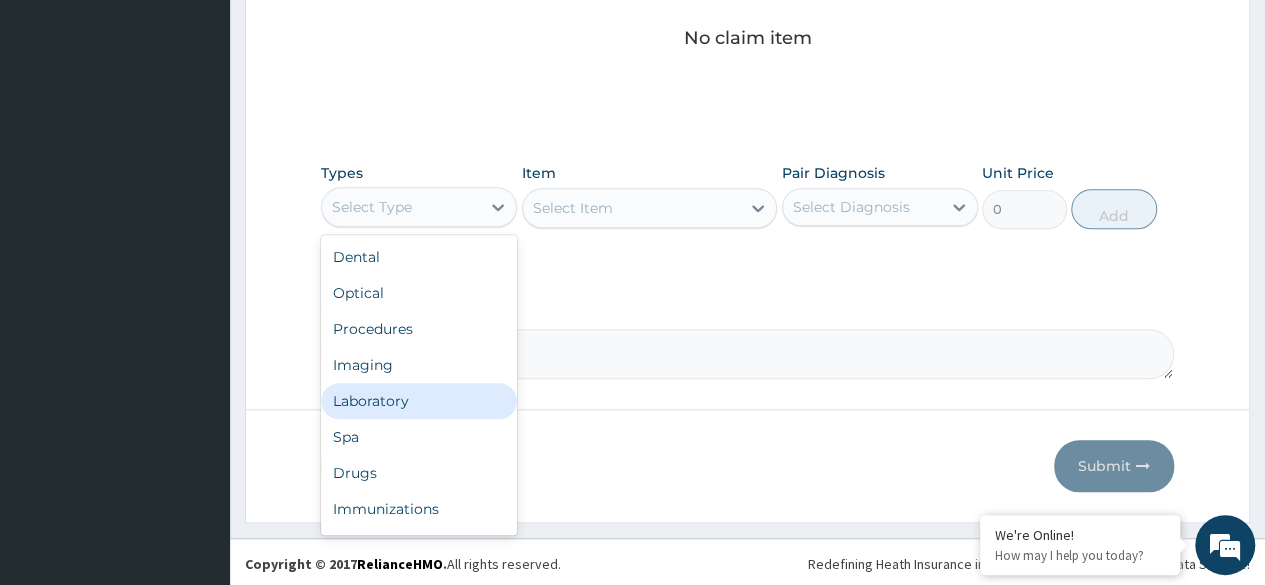click on "Laboratory" at bounding box center [419, 401] 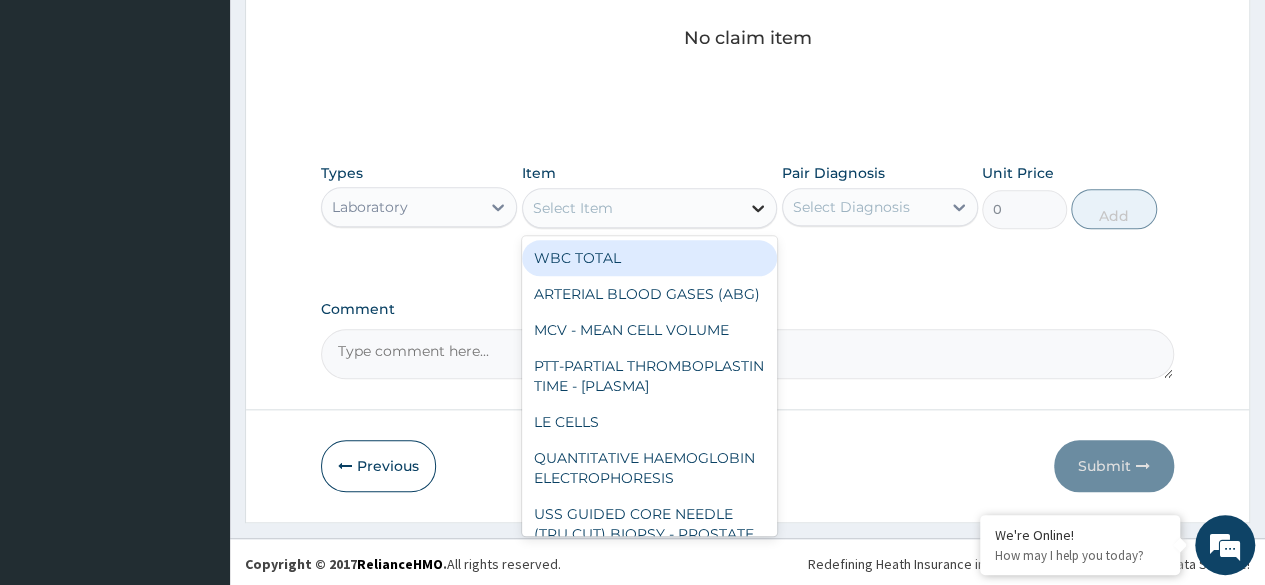 click 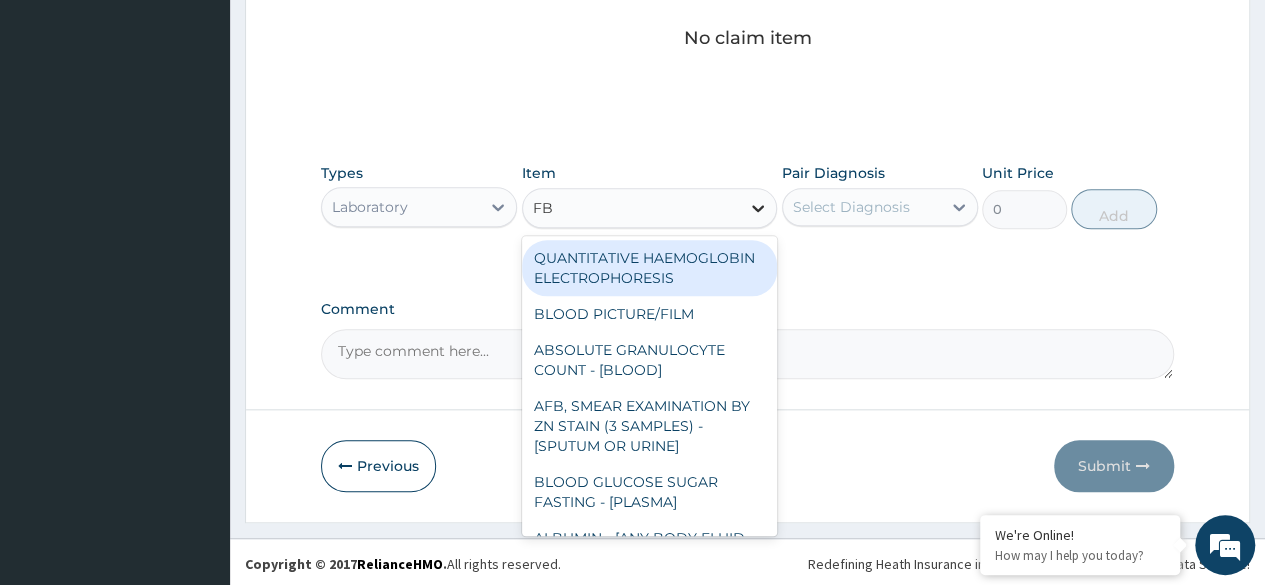 type on "FBC" 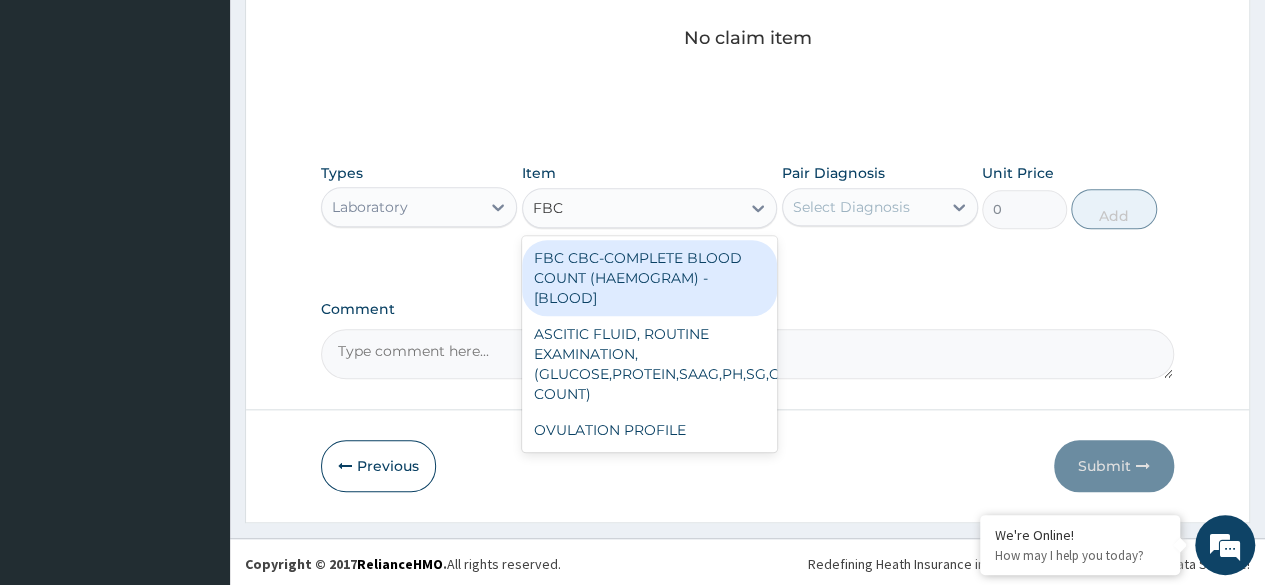 click on "FBC CBC-COMPLETE BLOOD COUNT (HAEMOGRAM) - [BLOOD]" at bounding box center [650, 278] 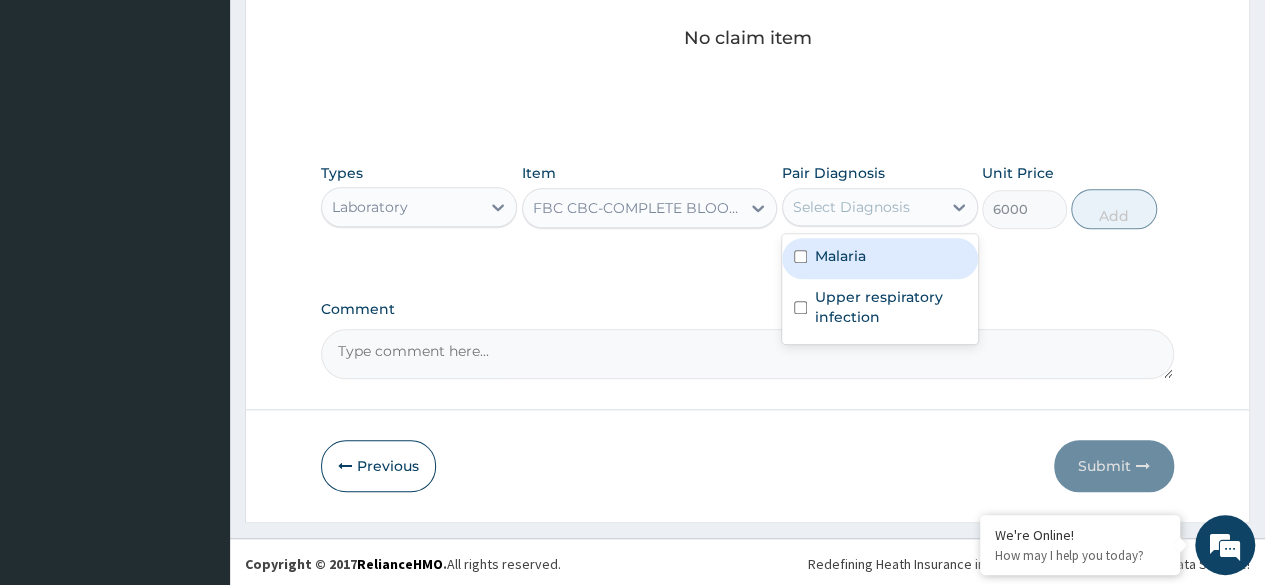 click on "Select Diagnosis" at bounding box center (862, 207) 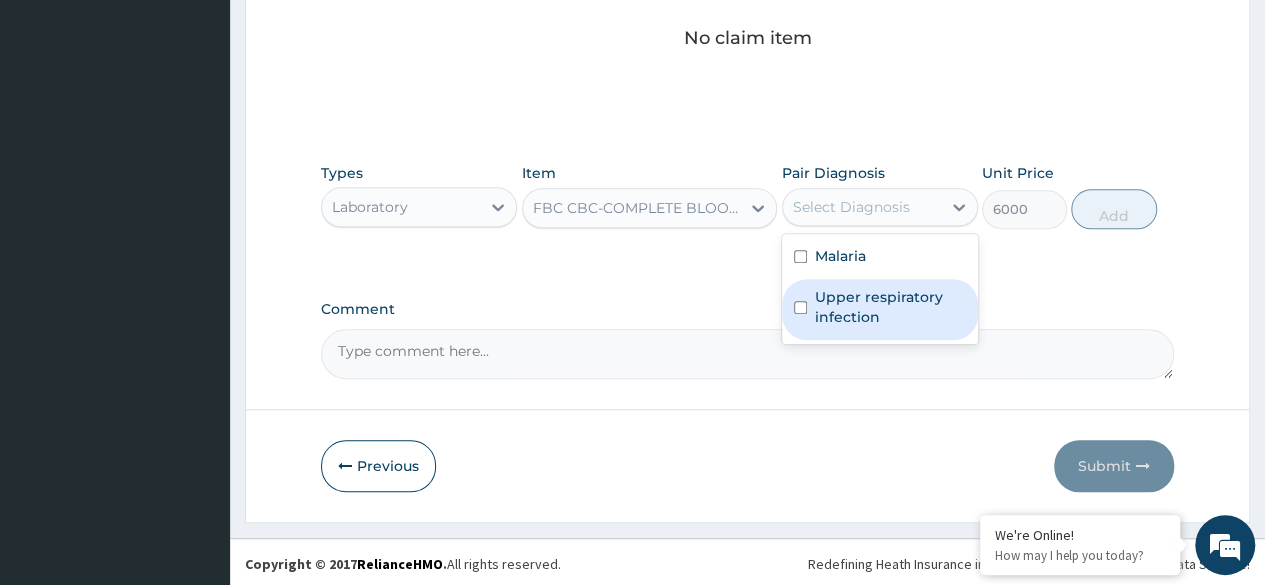 click on "Upper respiratory infection" at bounding box center (890, 307) 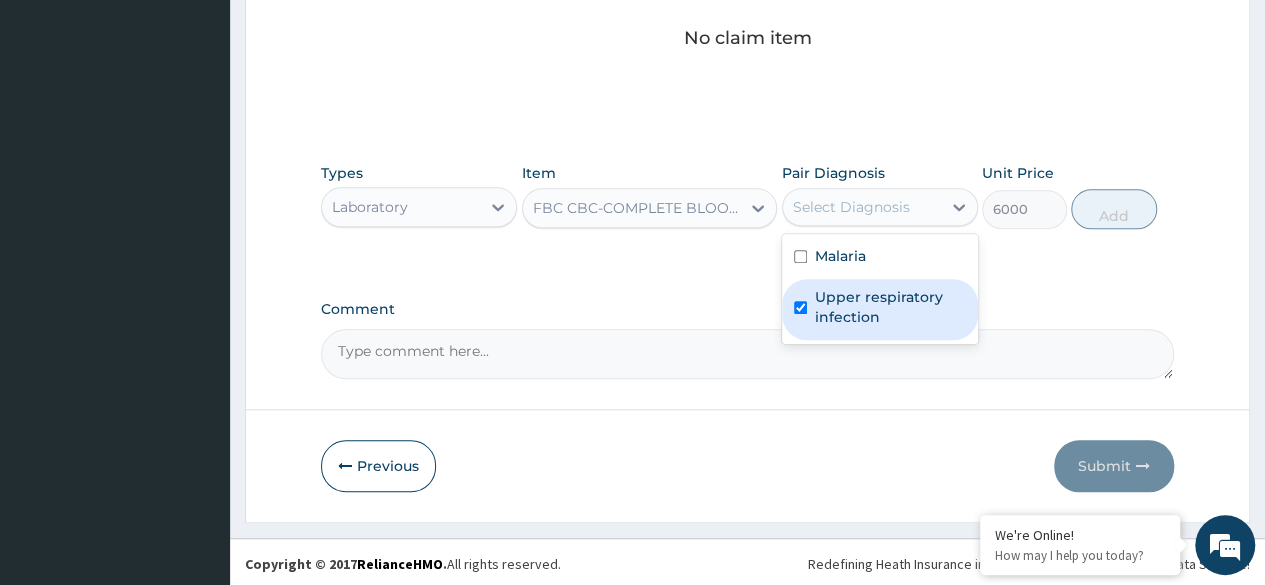 checkbox on "true" 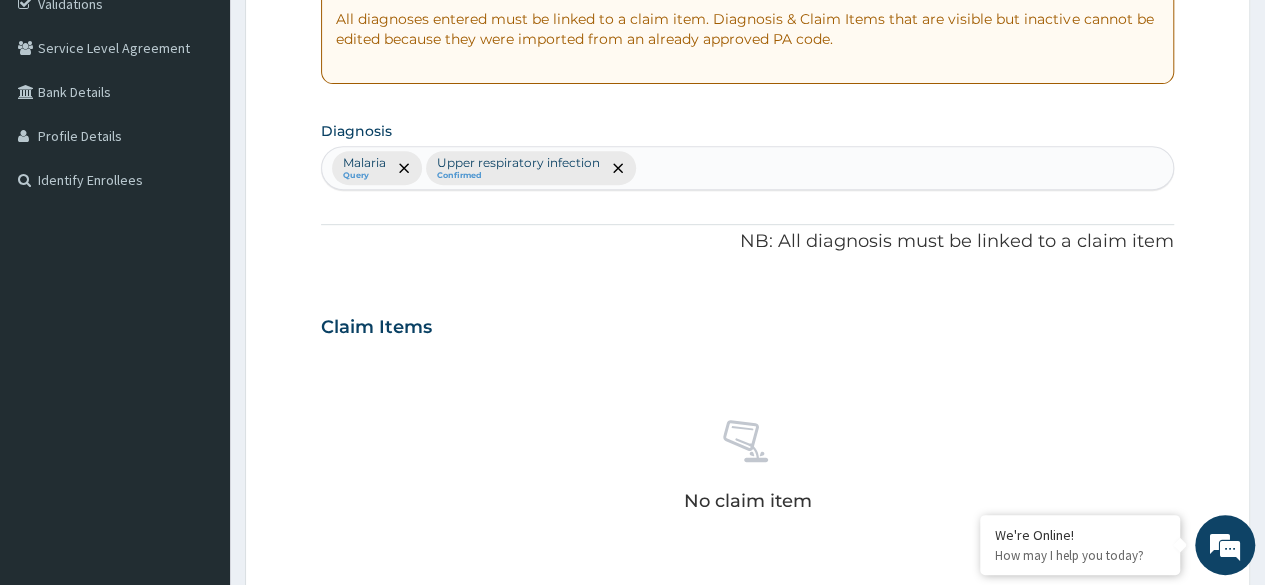 scroll, scrollTop: 353, scrollLeft: 0, axis: vertical 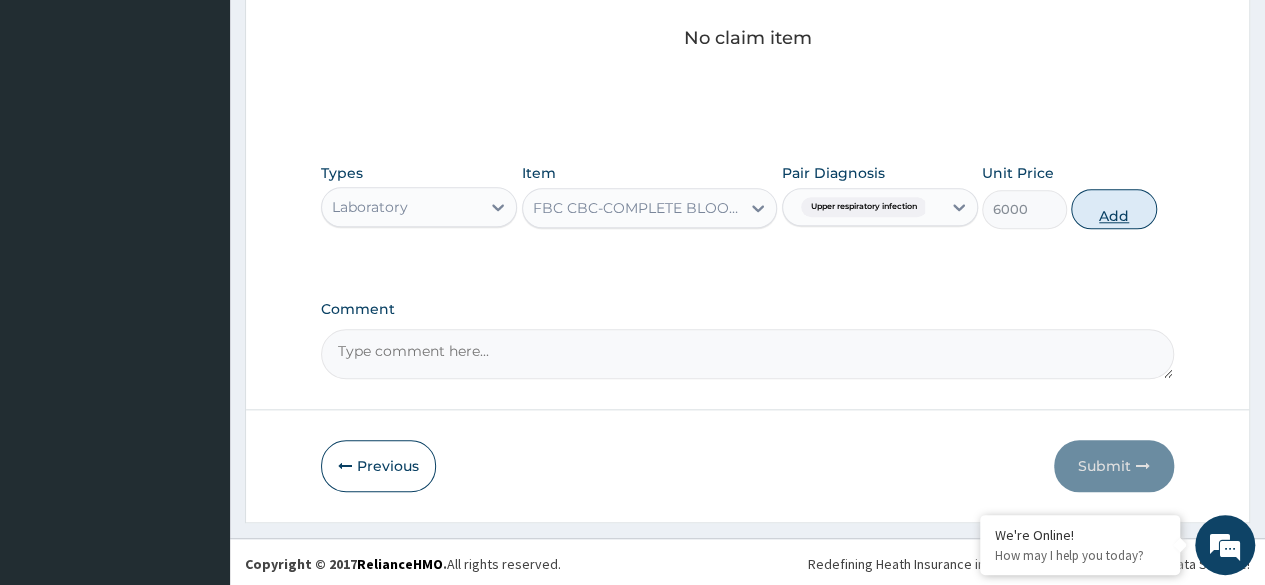 click on "Add" at bounding box center (1113, 209) 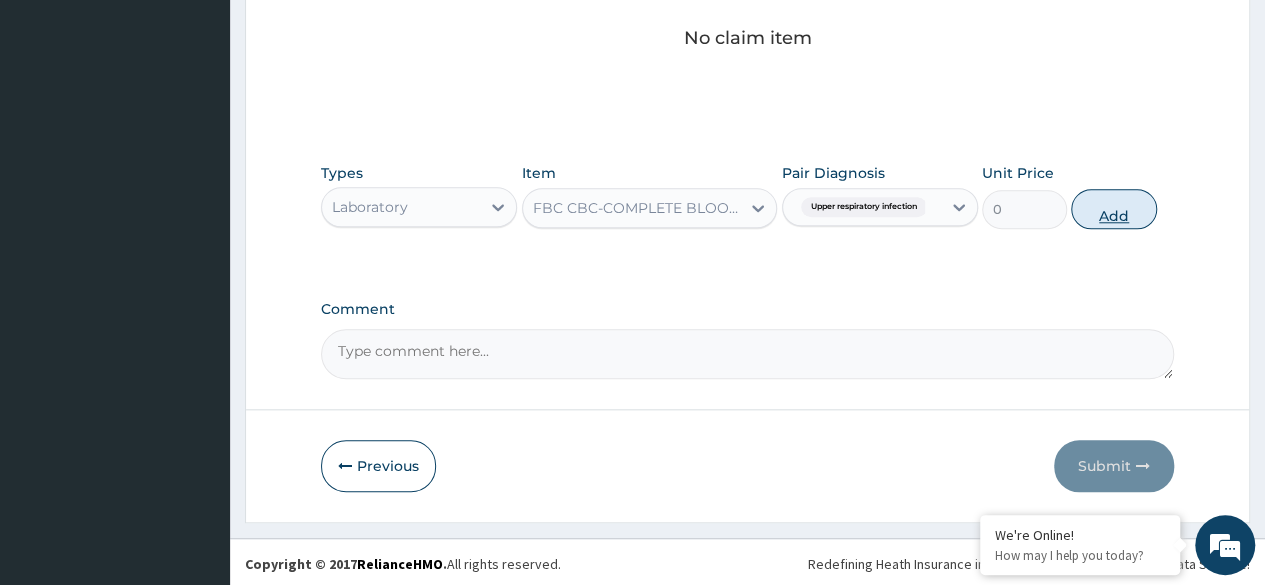 scroll, scrollTop: 804, scrollLeft: 0, axis: vertical 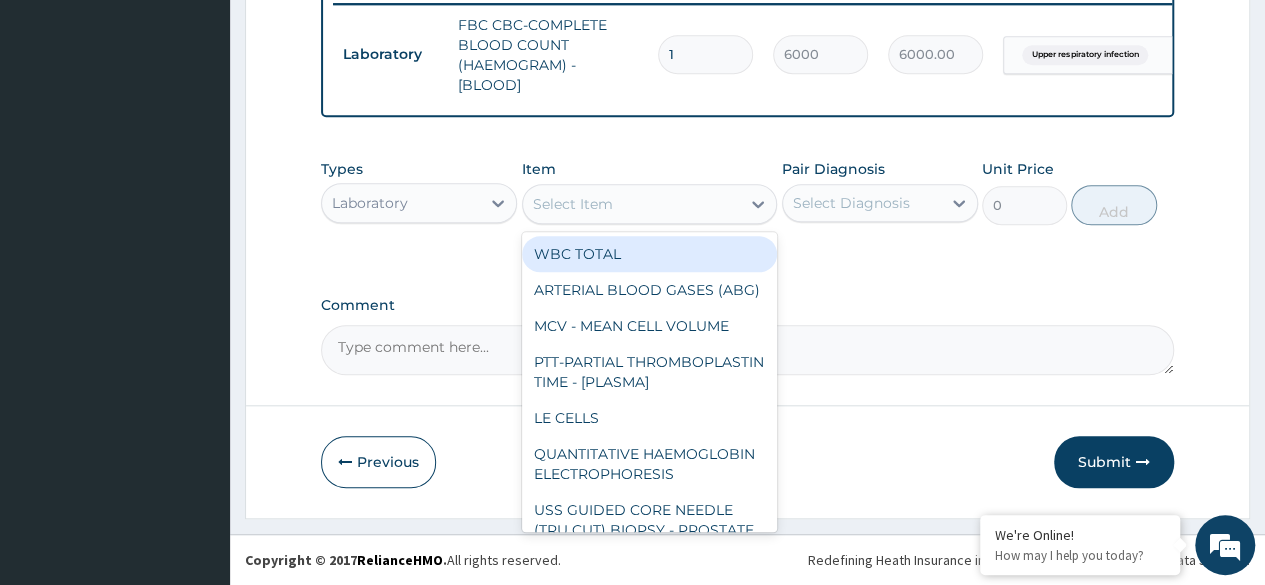 click on "Select Item" at bounding box center [632, 204] 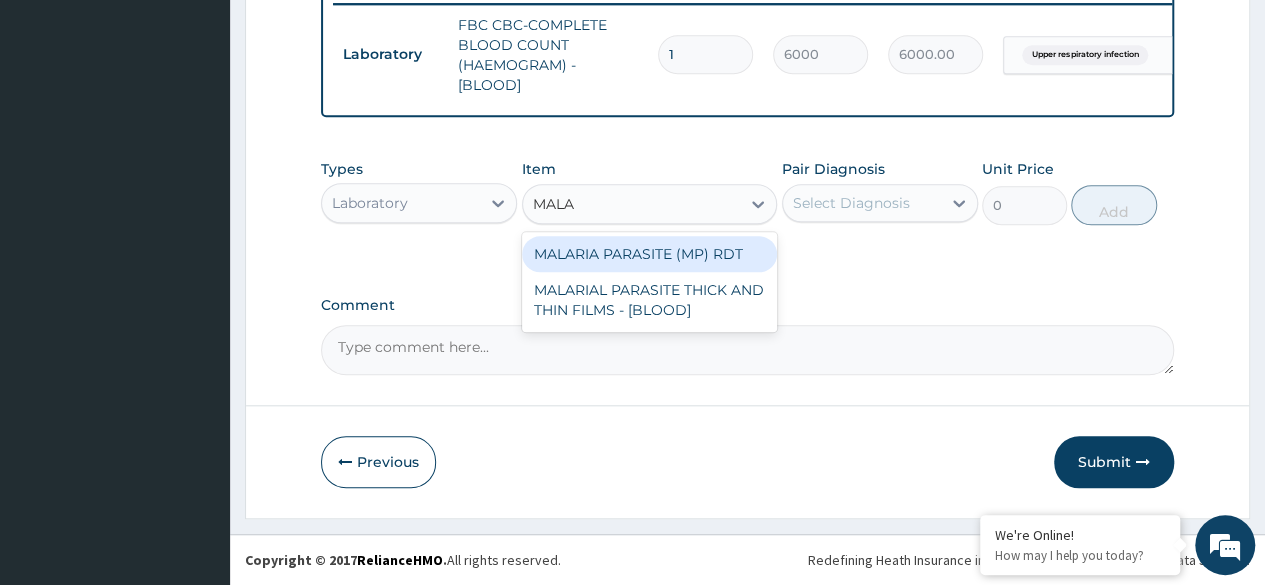type on "MALAR" 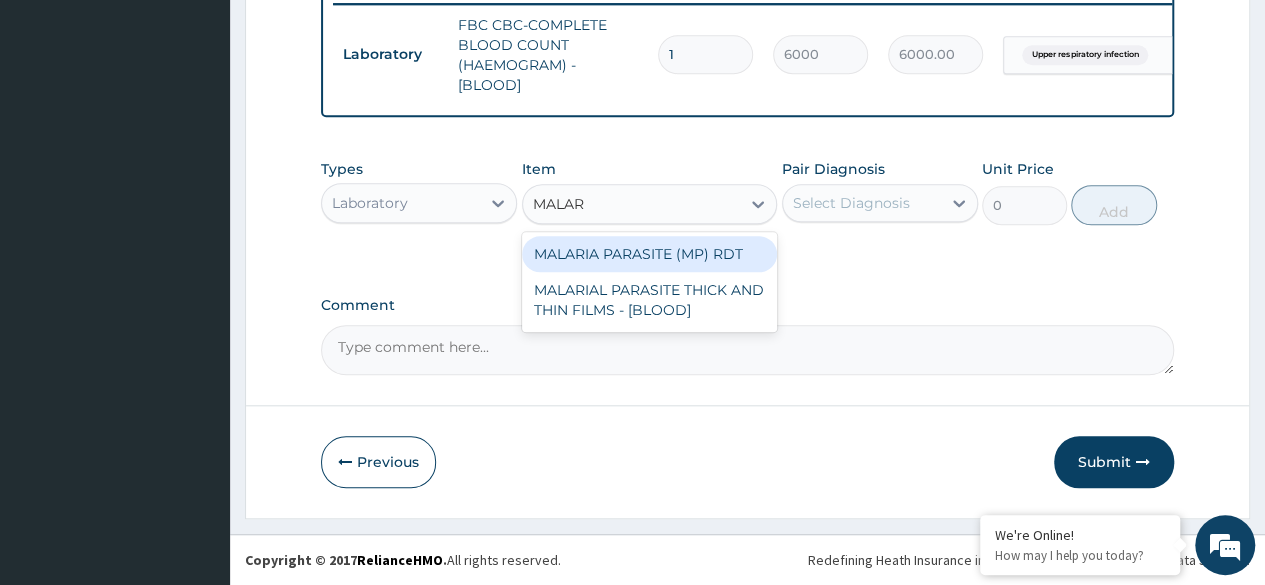 click on "MALARIA PARASITE (MP) RDT" at bounding box center [650, 254] 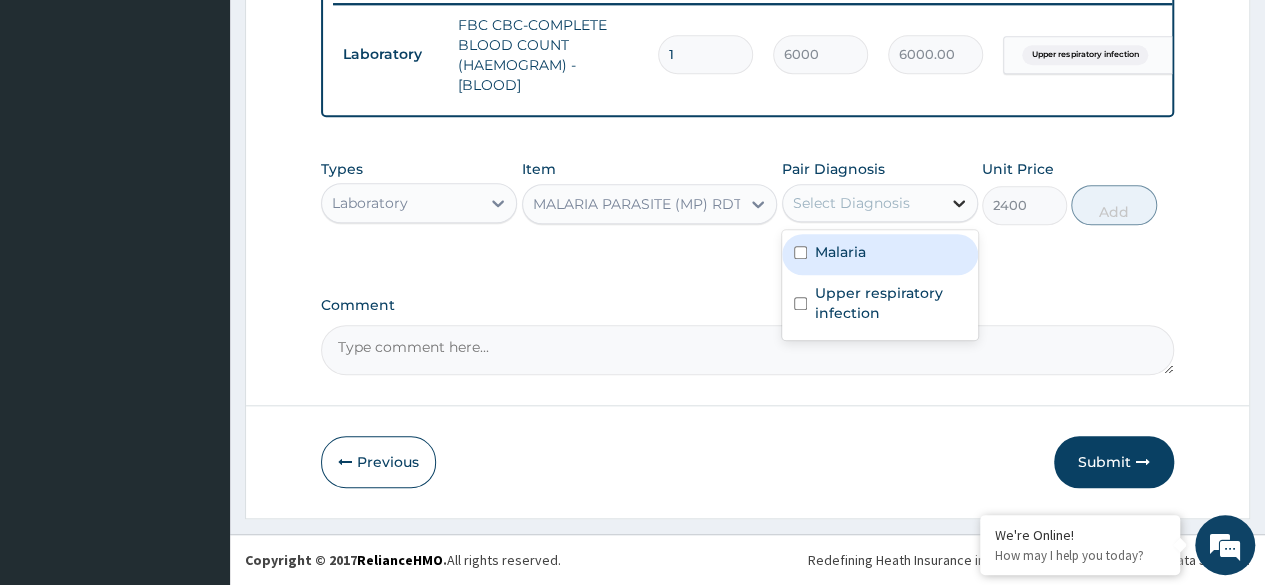 click 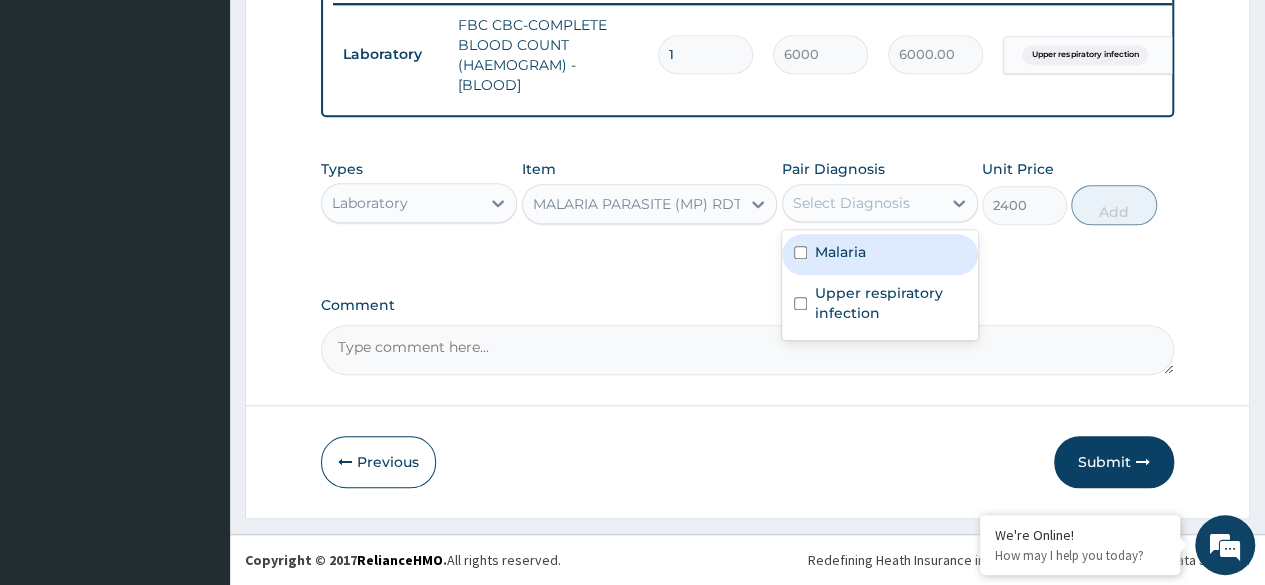 click on "Malaria" at bounding box center (880, 254) 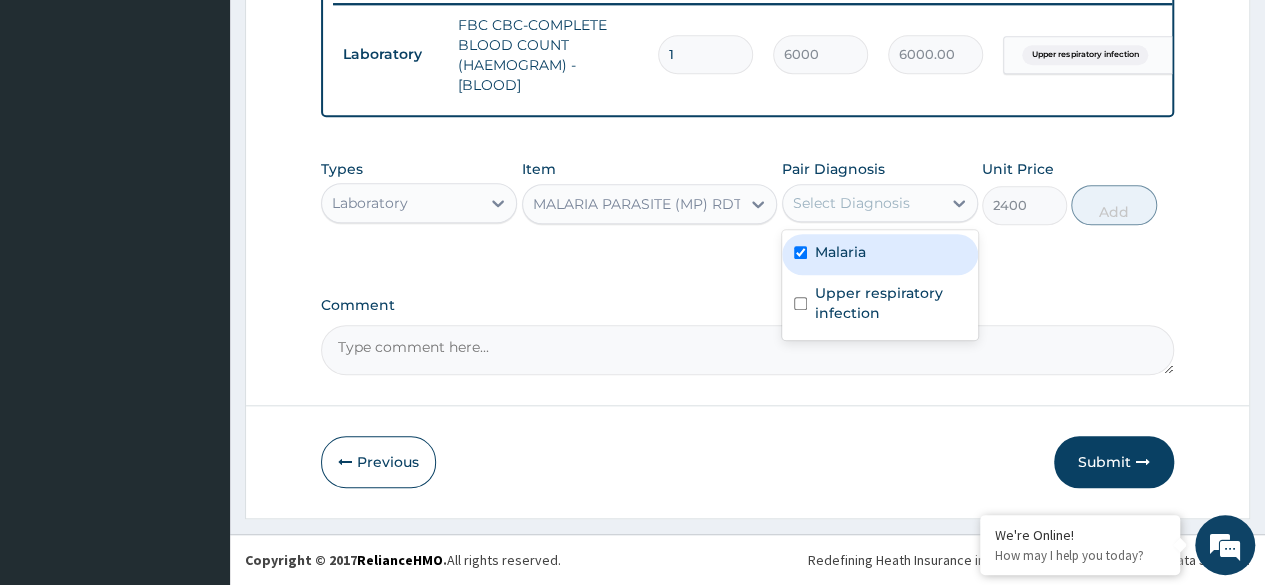checkbox on "true" 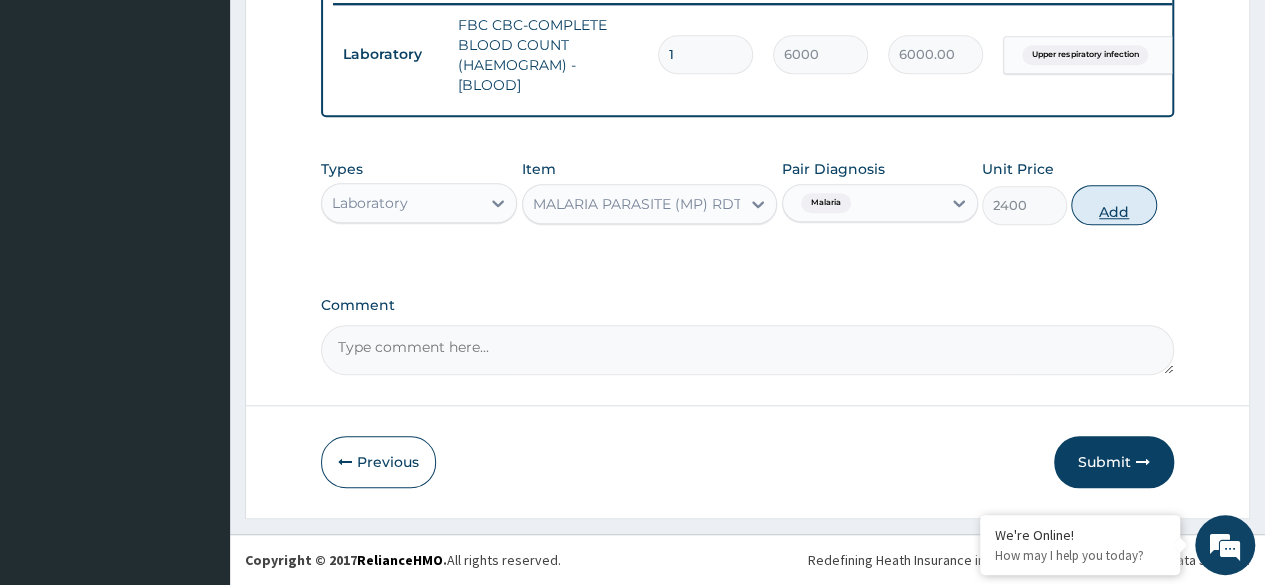 click on "Add" at bounding box center [1113, 205] 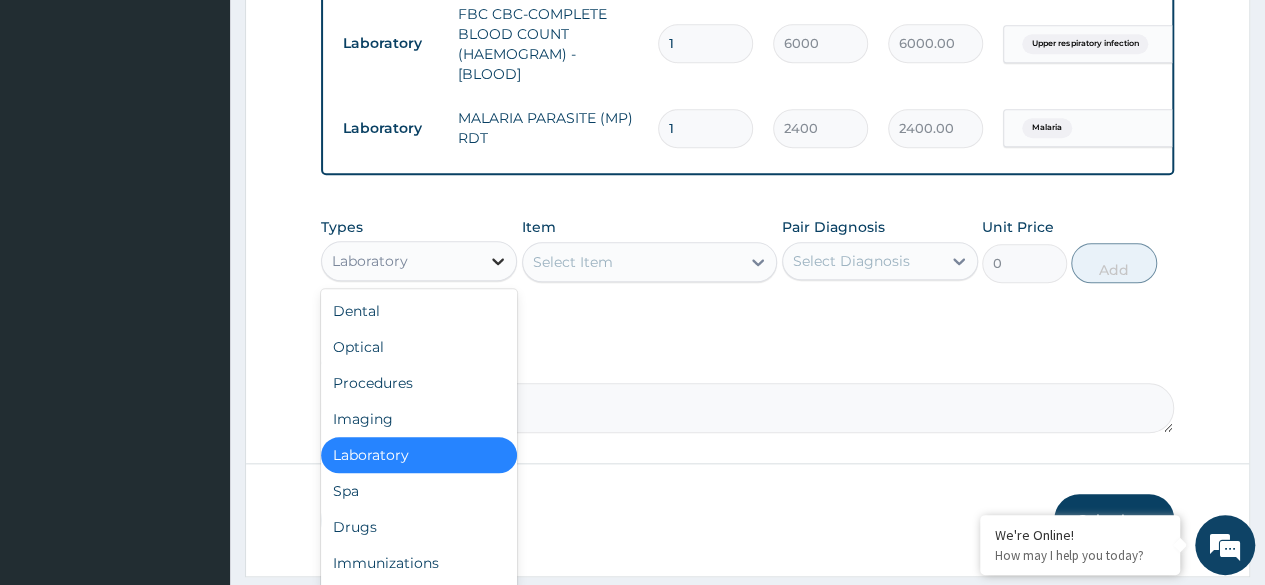 click 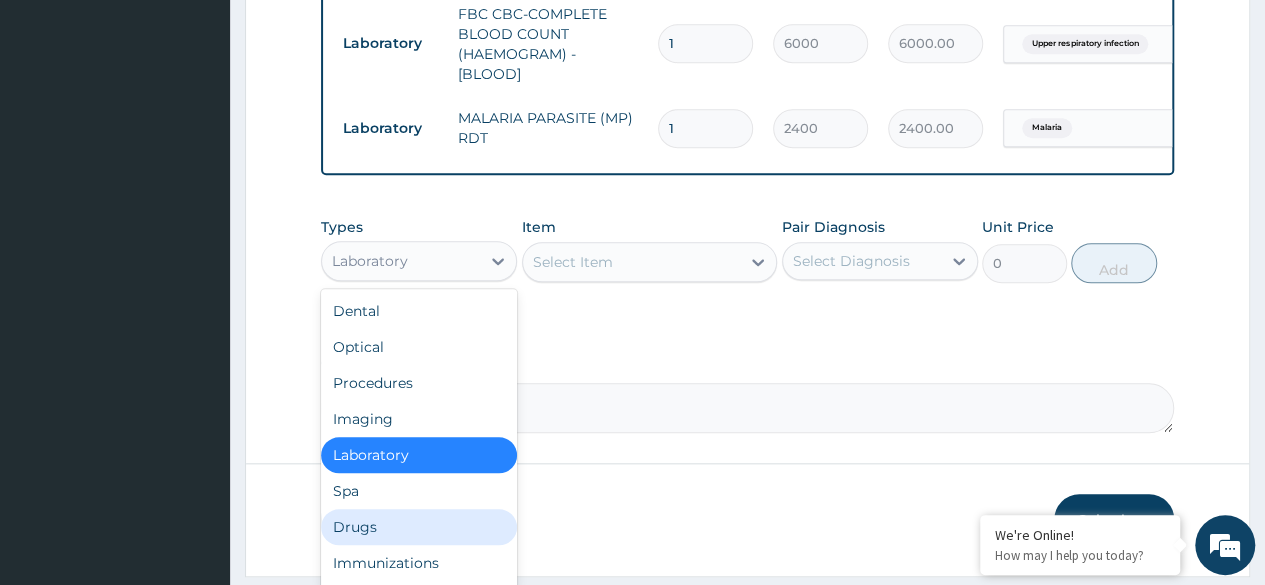 click on "Drugs" at bounding box center [419, 527] 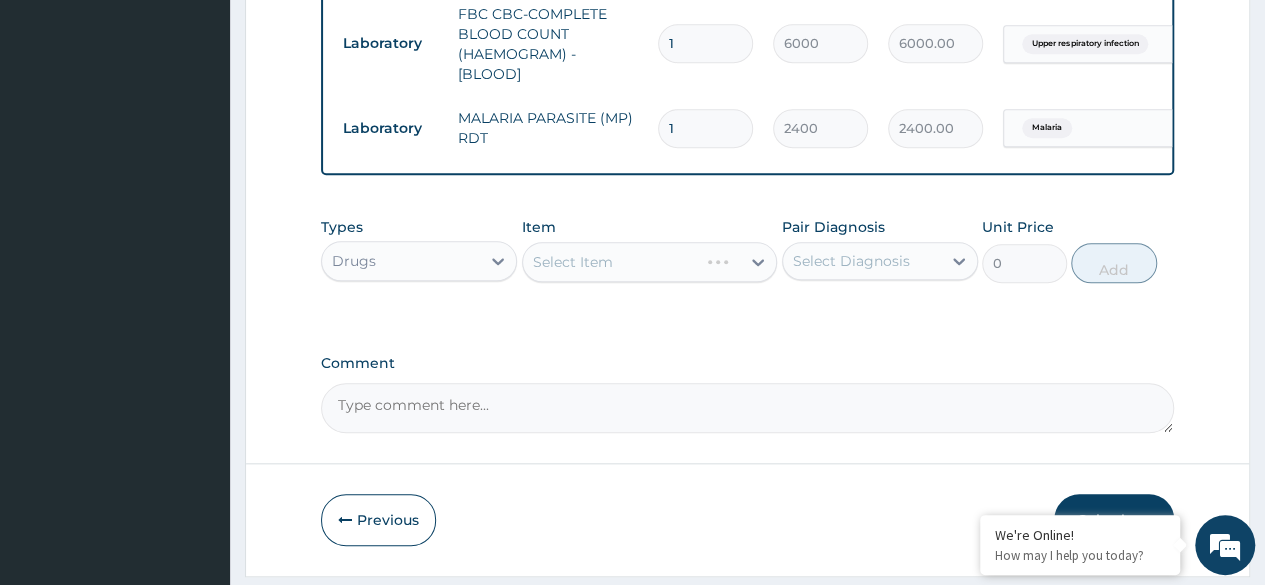 click on "Select Item" at bounding box center (650, 262) 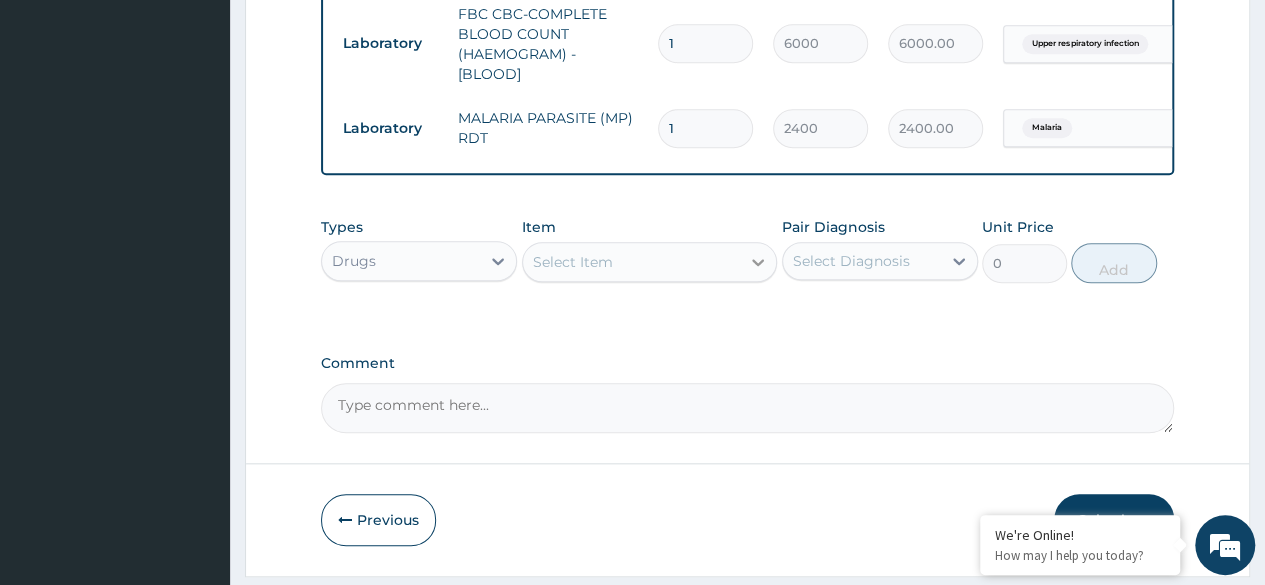 click 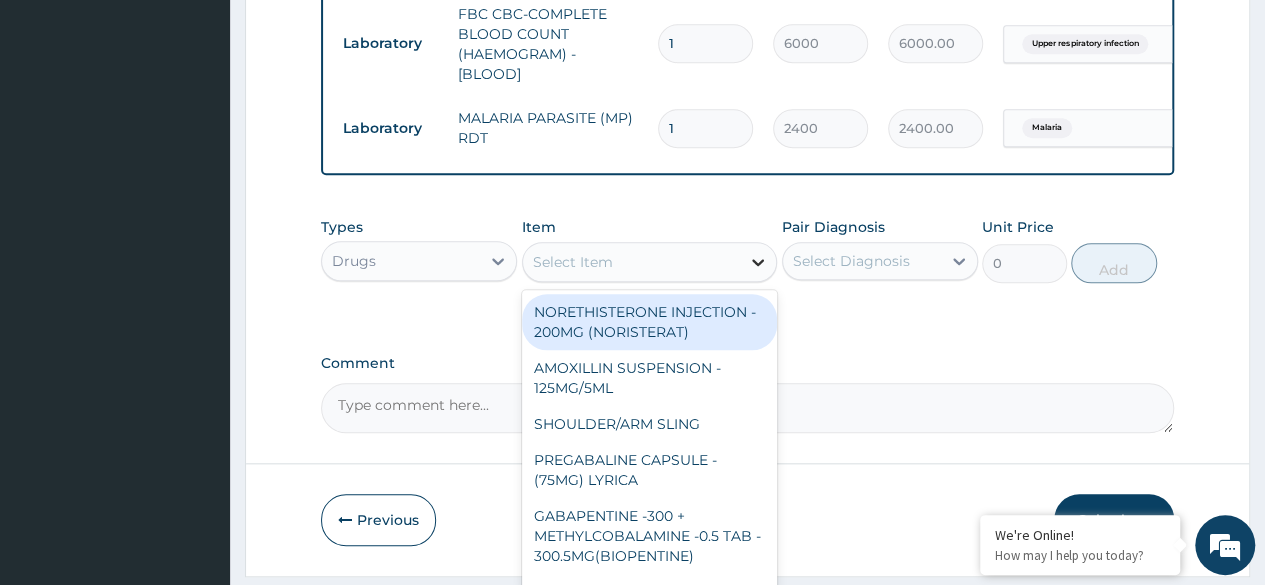 click 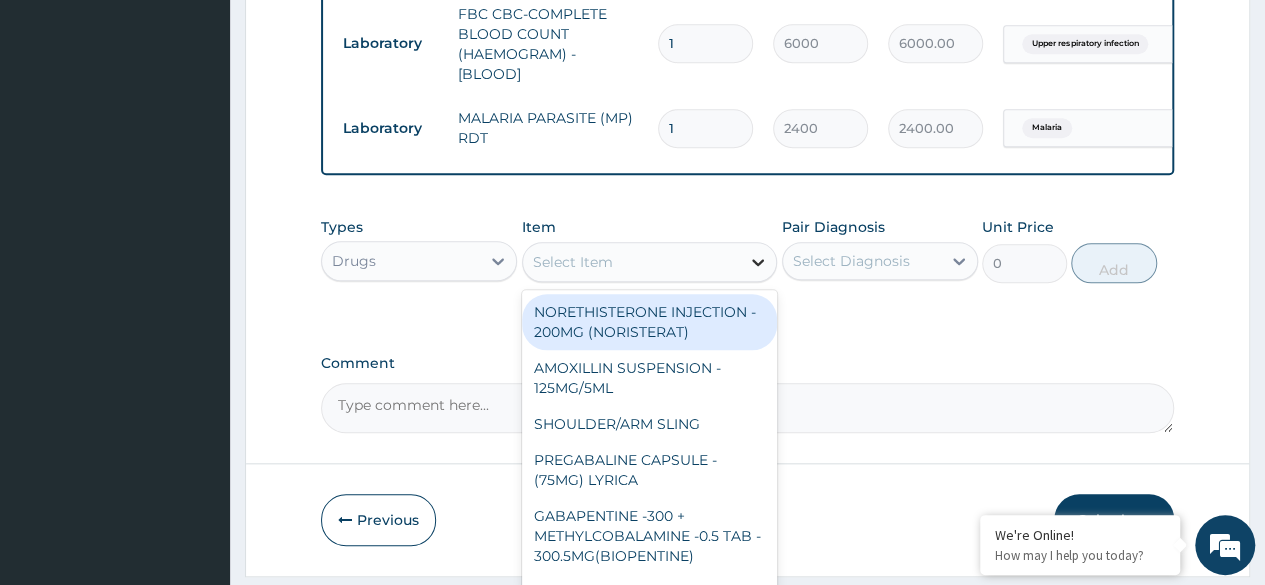 click 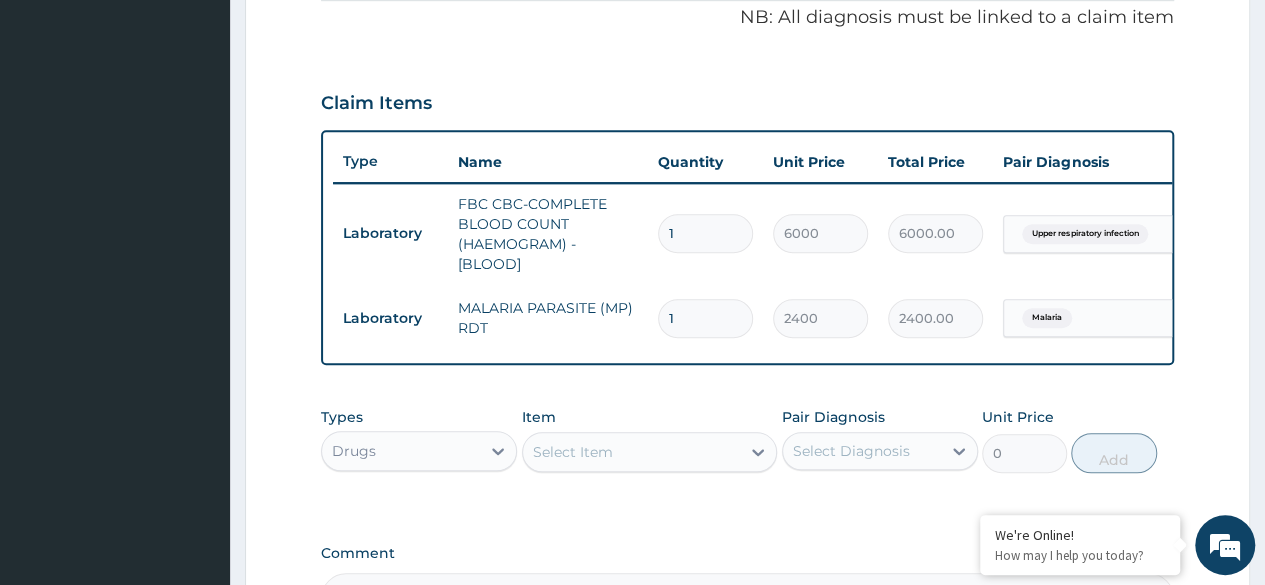 scroll, scrollTop: 612, scrollLeft: 0, axis: vertical 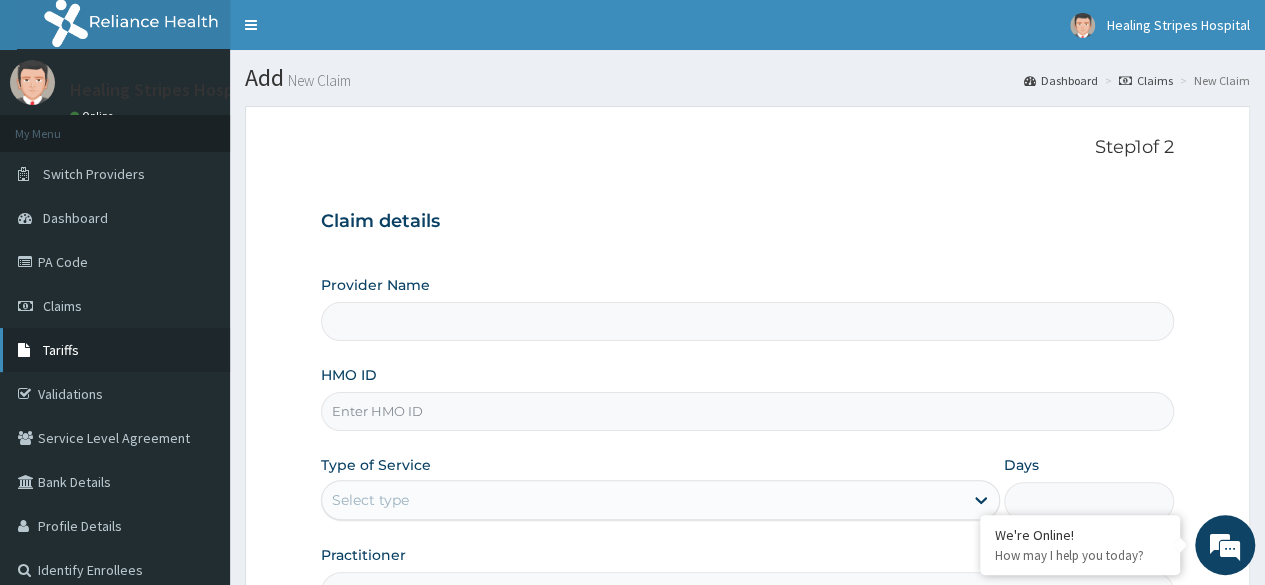 type on "Healing Stripes Hospital" 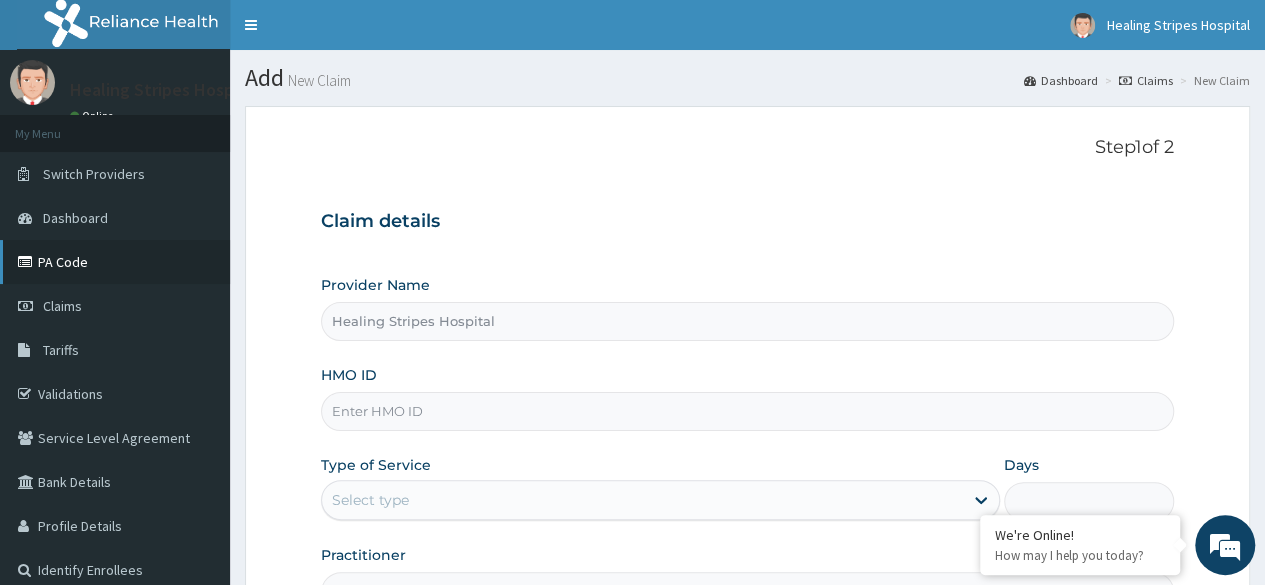 click on "PA Code" at bounding box center (115, 262) 